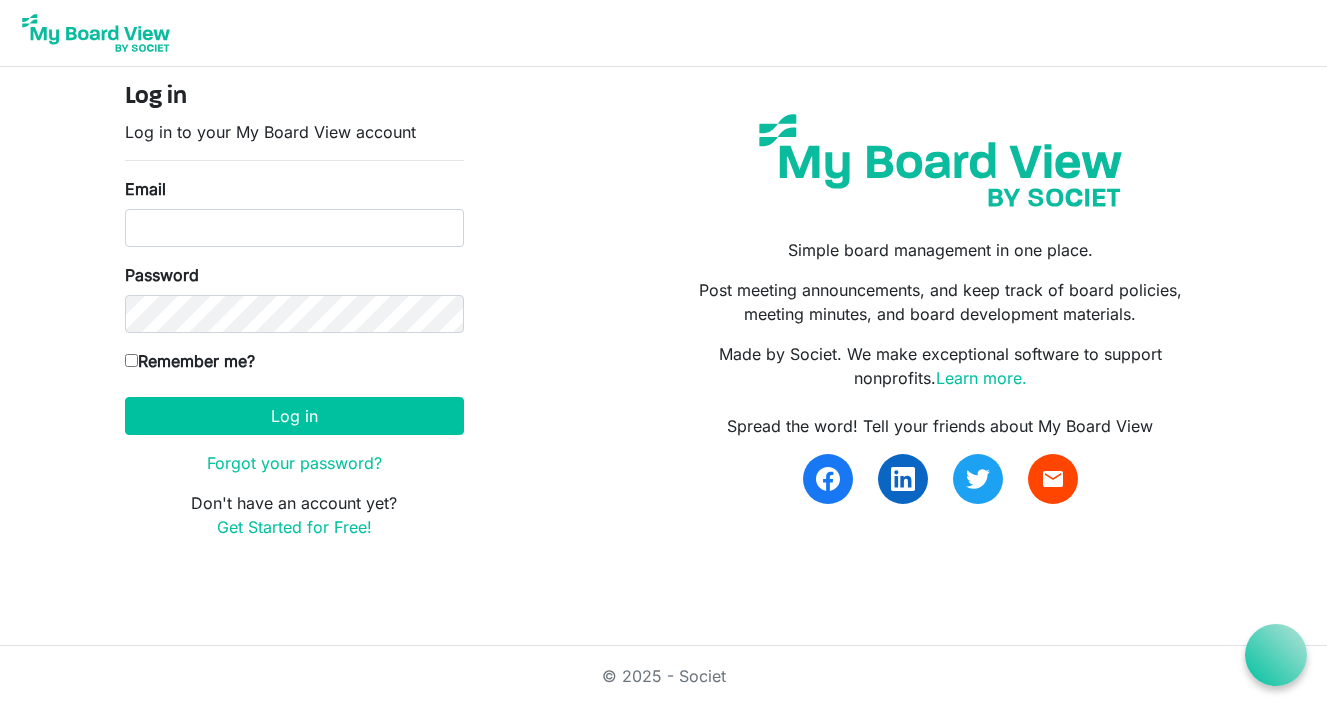 scroll, scrollTop: 0, scrollLeft: 0, axis: both 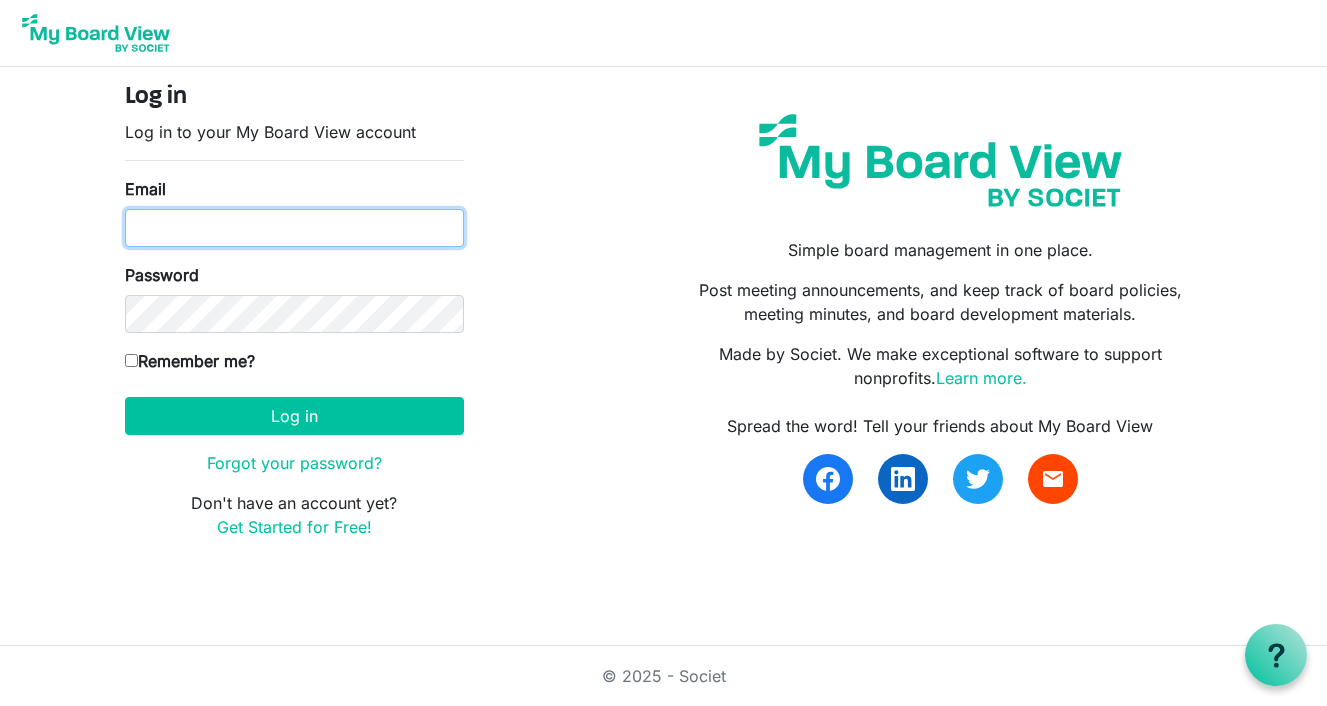 click on "Email" at bounding box center [294, 228] 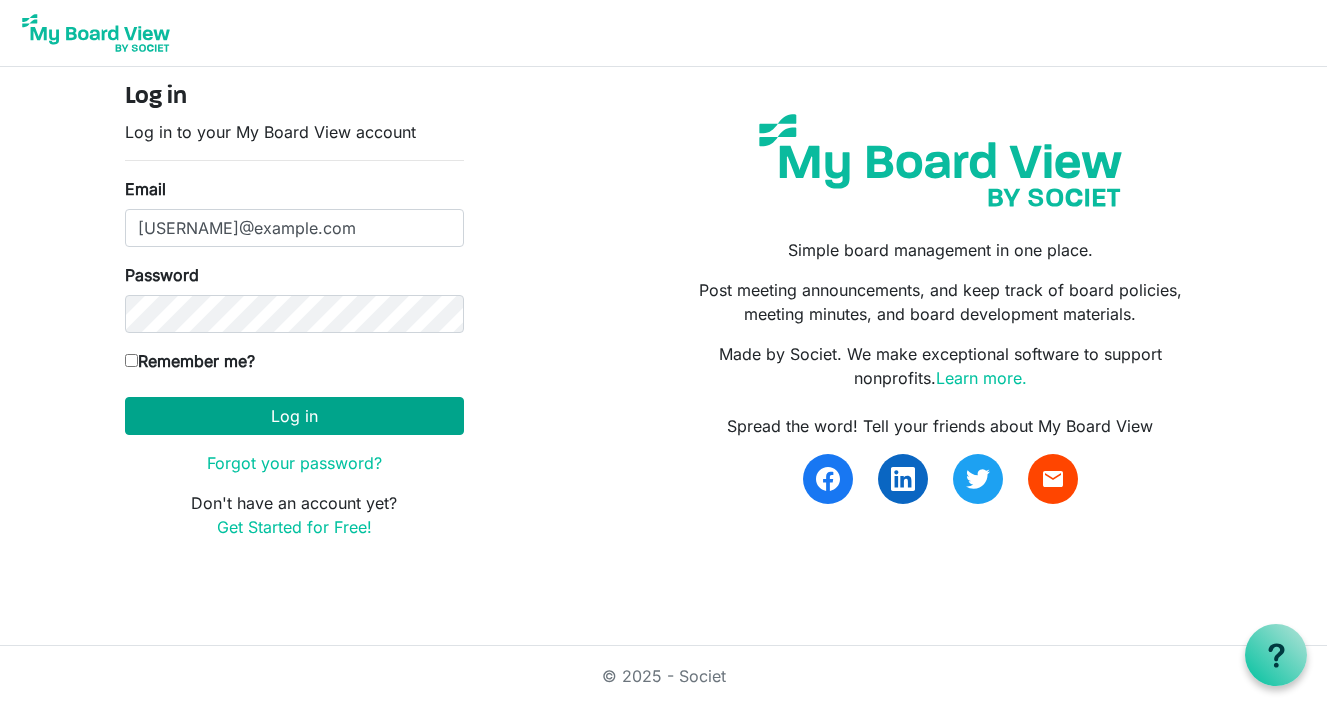 click on "Log in" at bounding box center [294, 416] 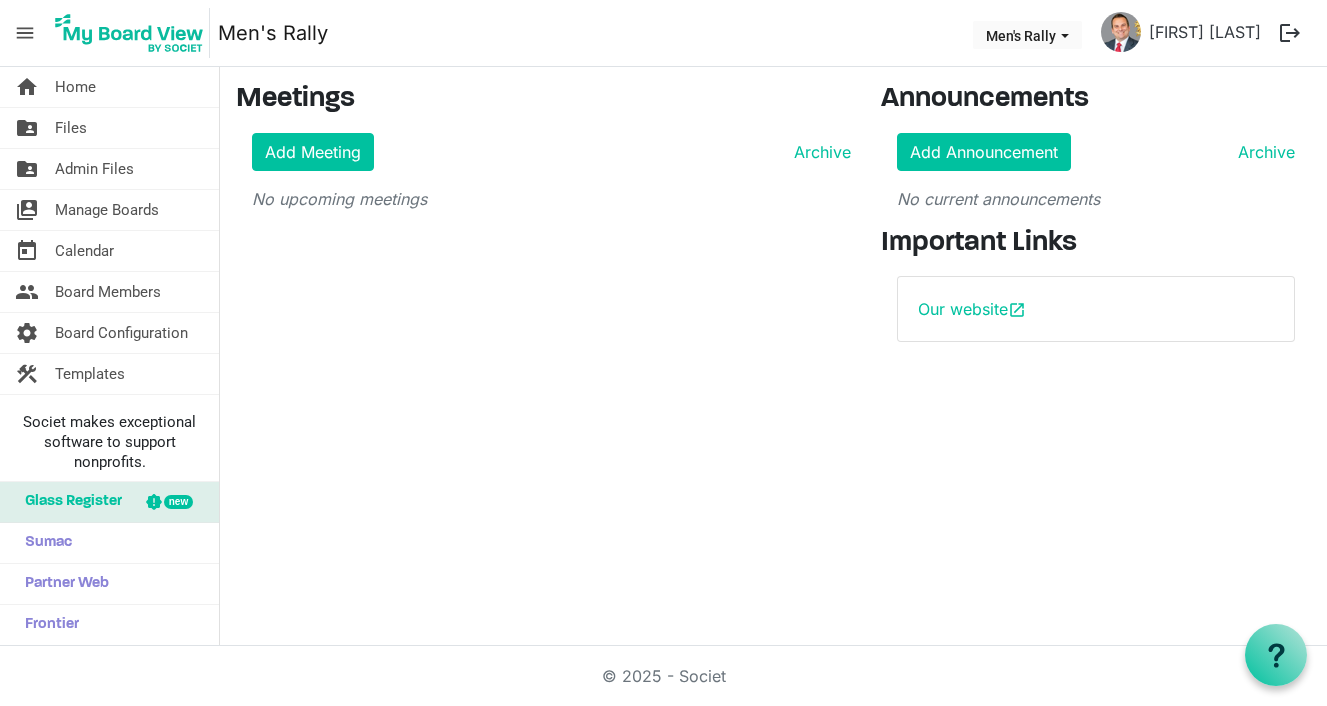scroll, scrollTop: 0, scrollLeft: 0, axis: both 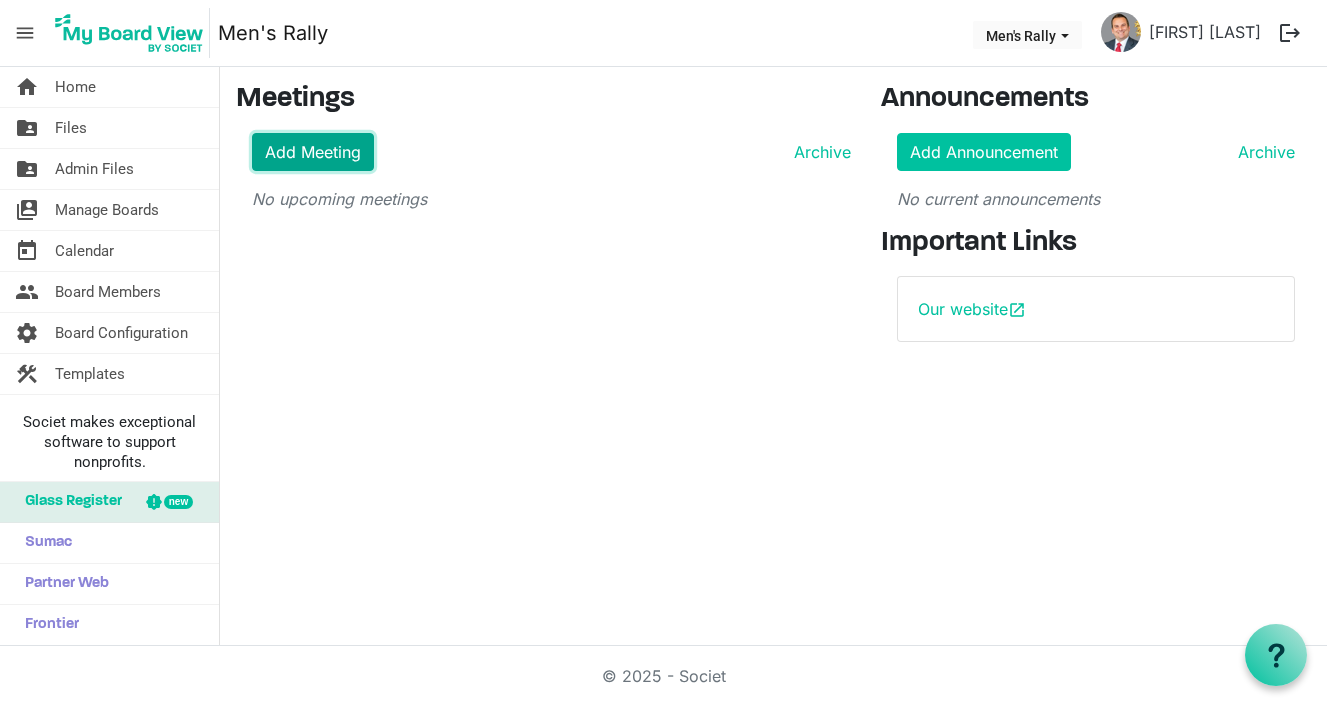 click on "Add Meeting" at bounding box center [313, 152] 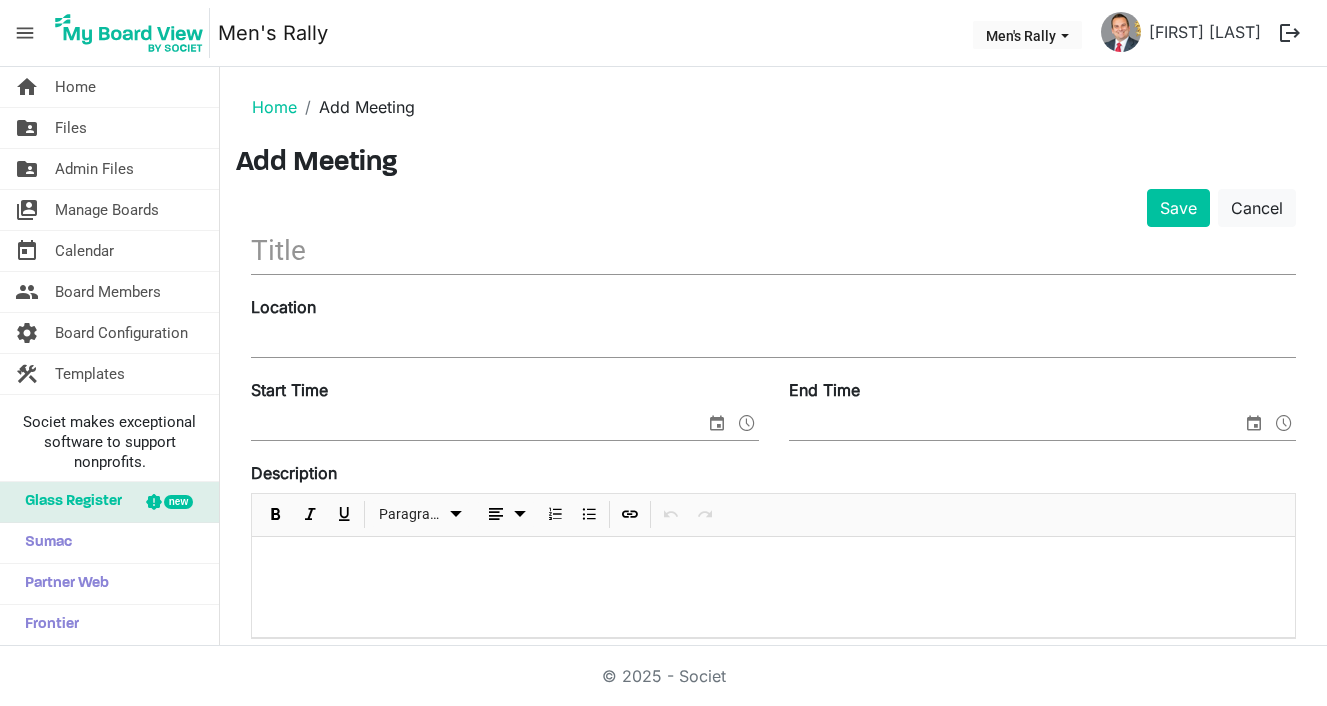 scroll, scrollTop: 0, scrollLeft: 0, axis: both 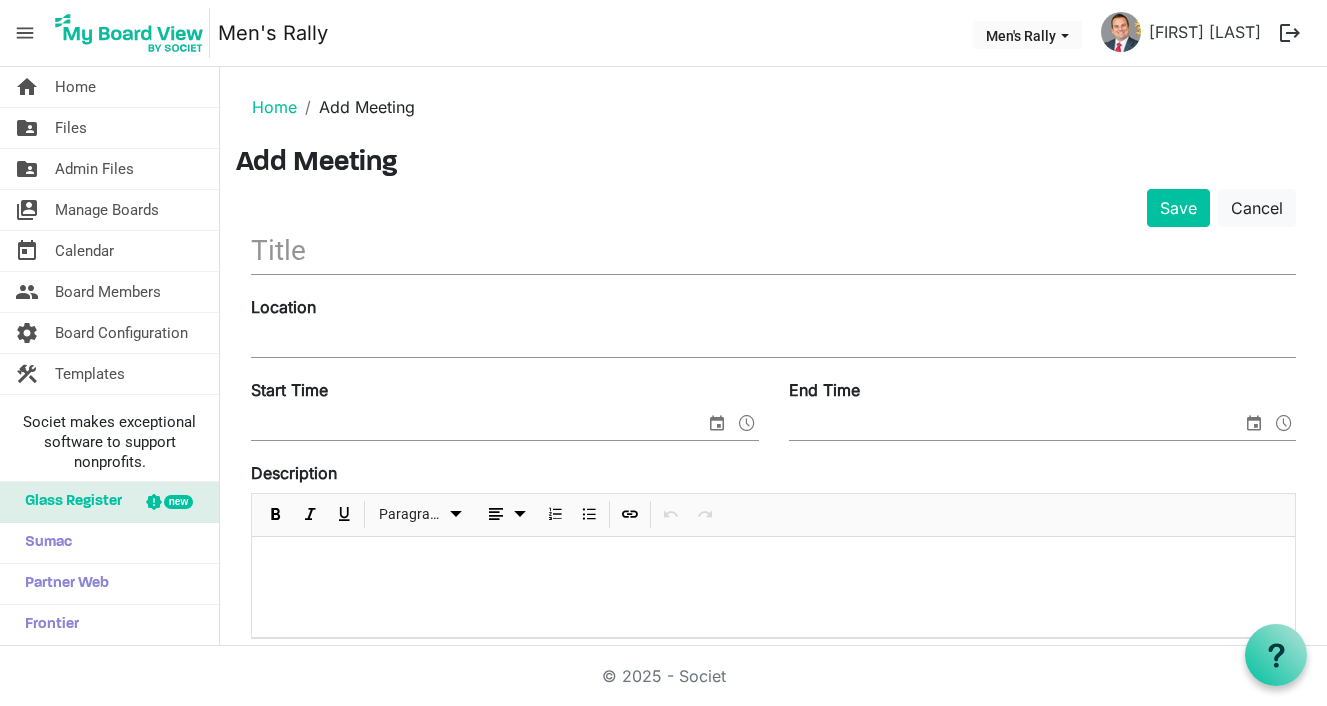 click at bounding box center [773, 250] 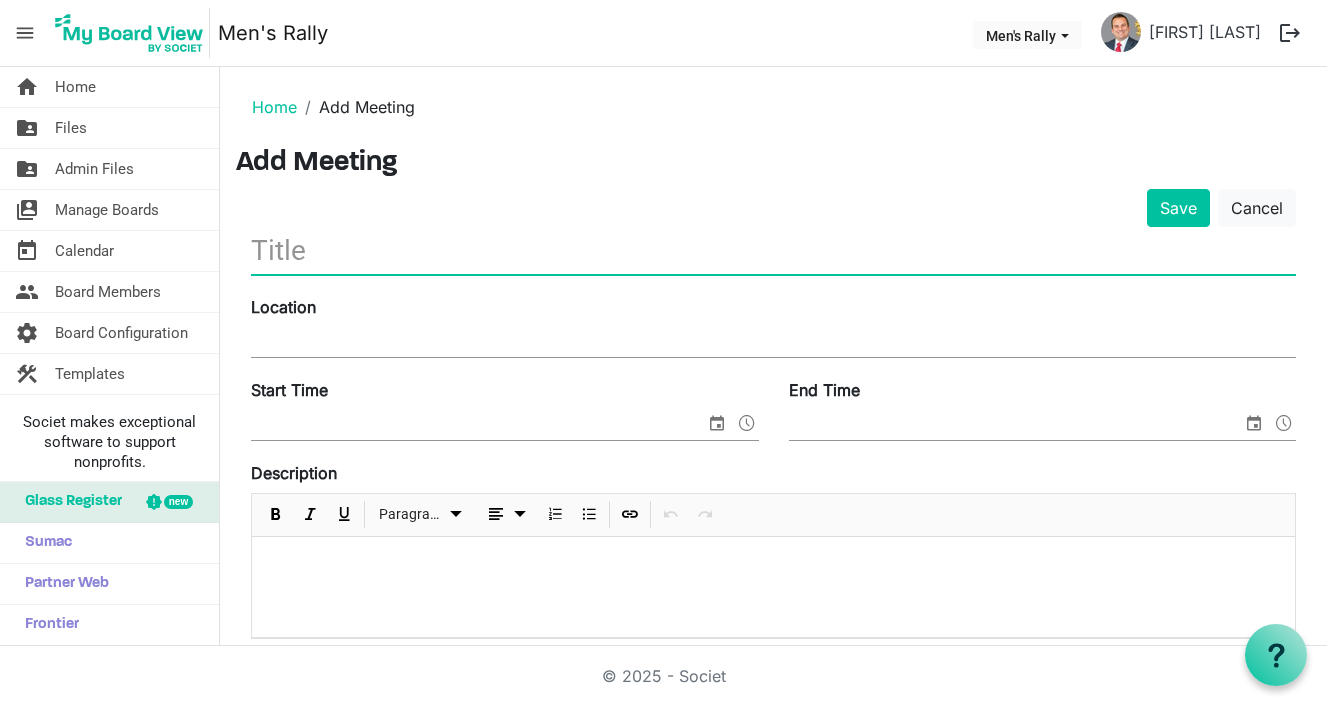 click at bounding box center [773, 250] 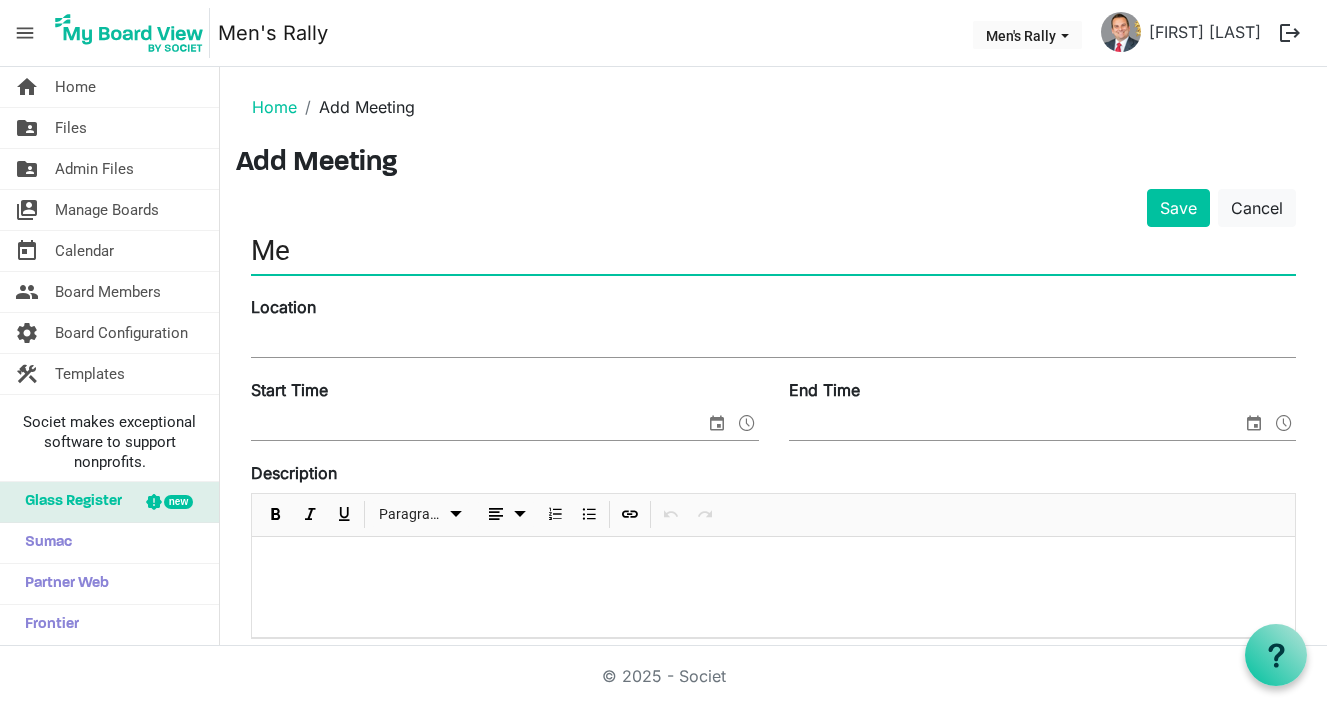 type on "M" 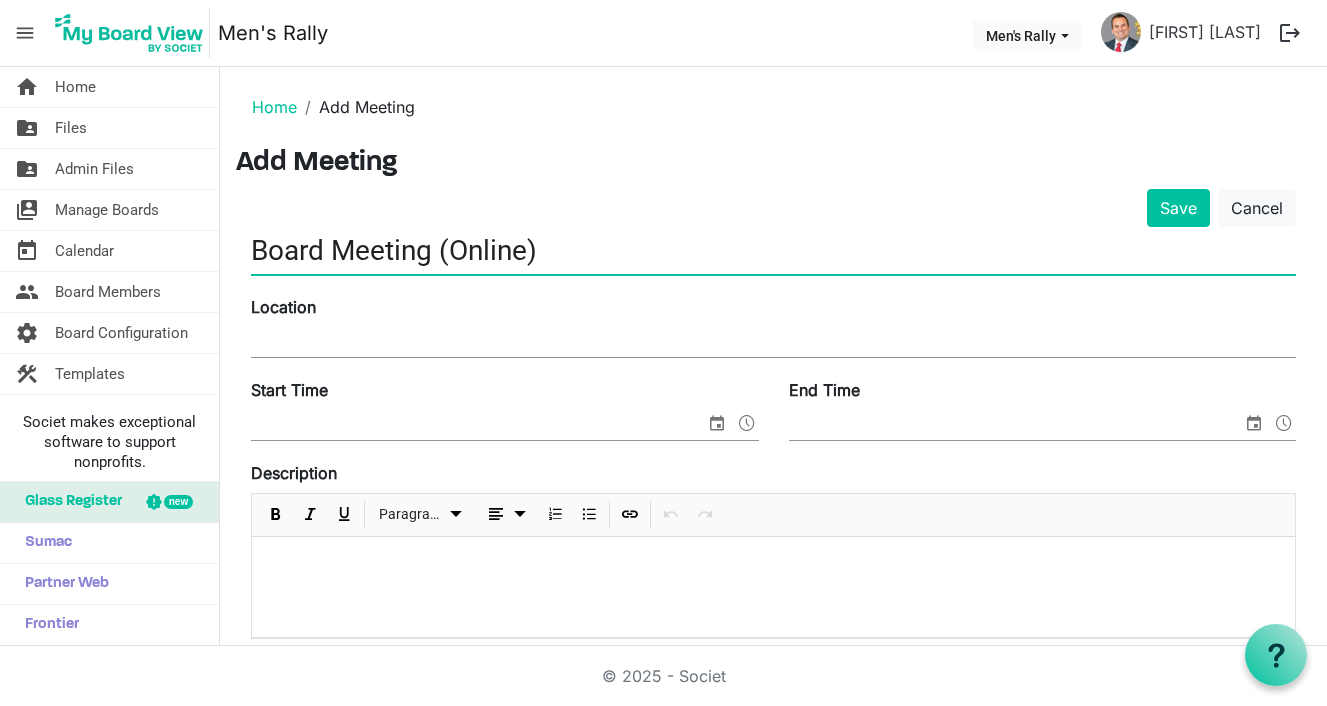 type on "Board Meeting (Online)" 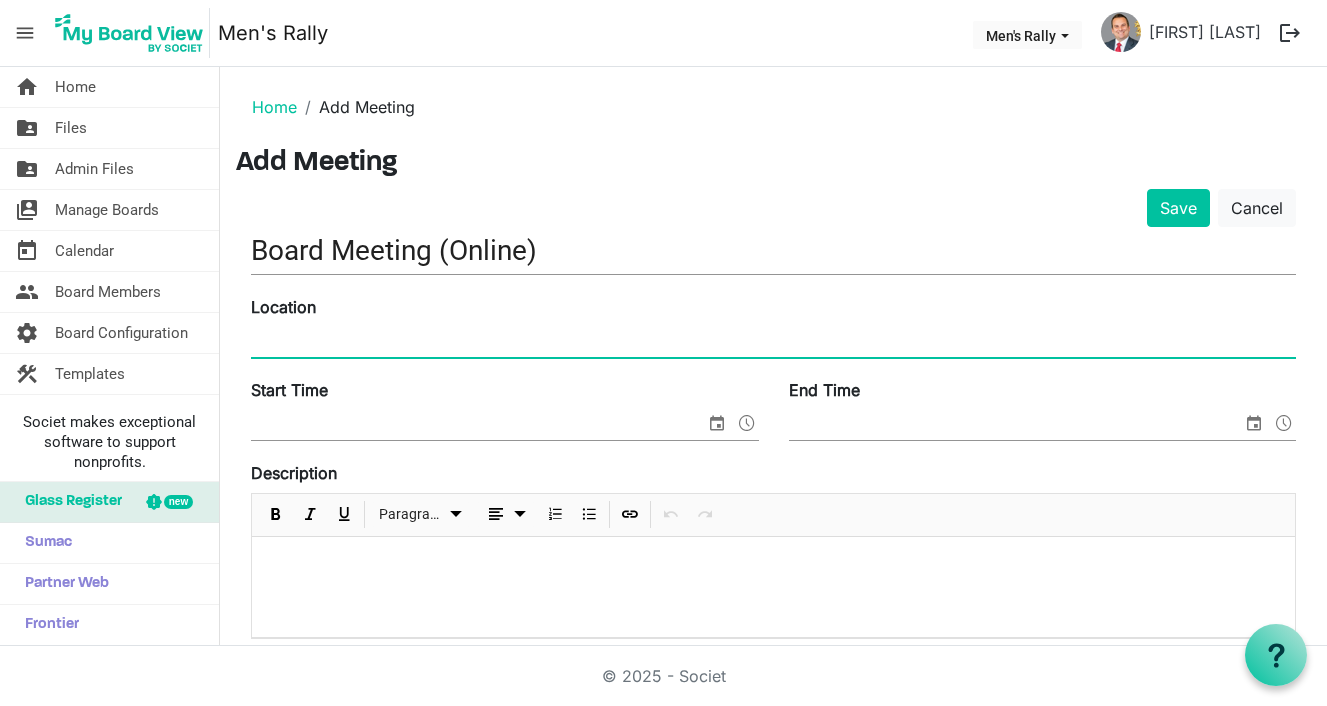 paste on "https://meet.google.com/npc-tdne-kmn" 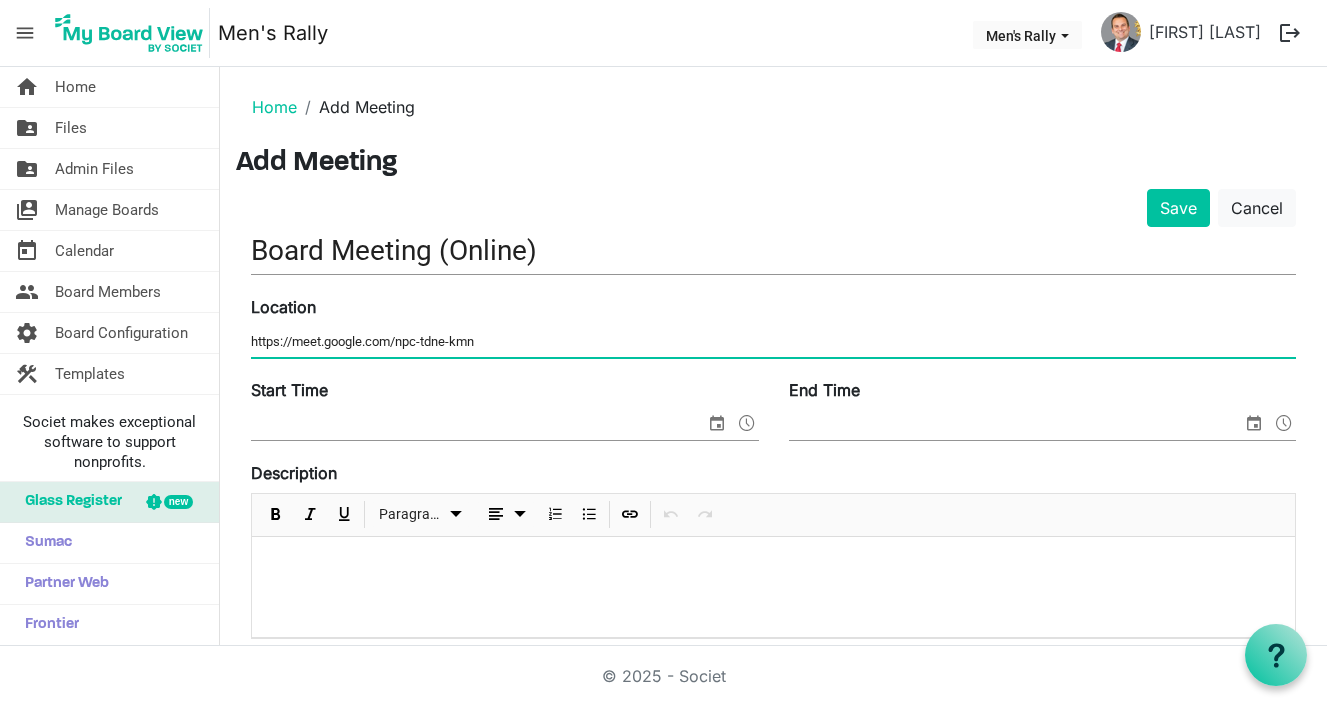 type on "https://meet.google.com/npc-tdne-kmn" 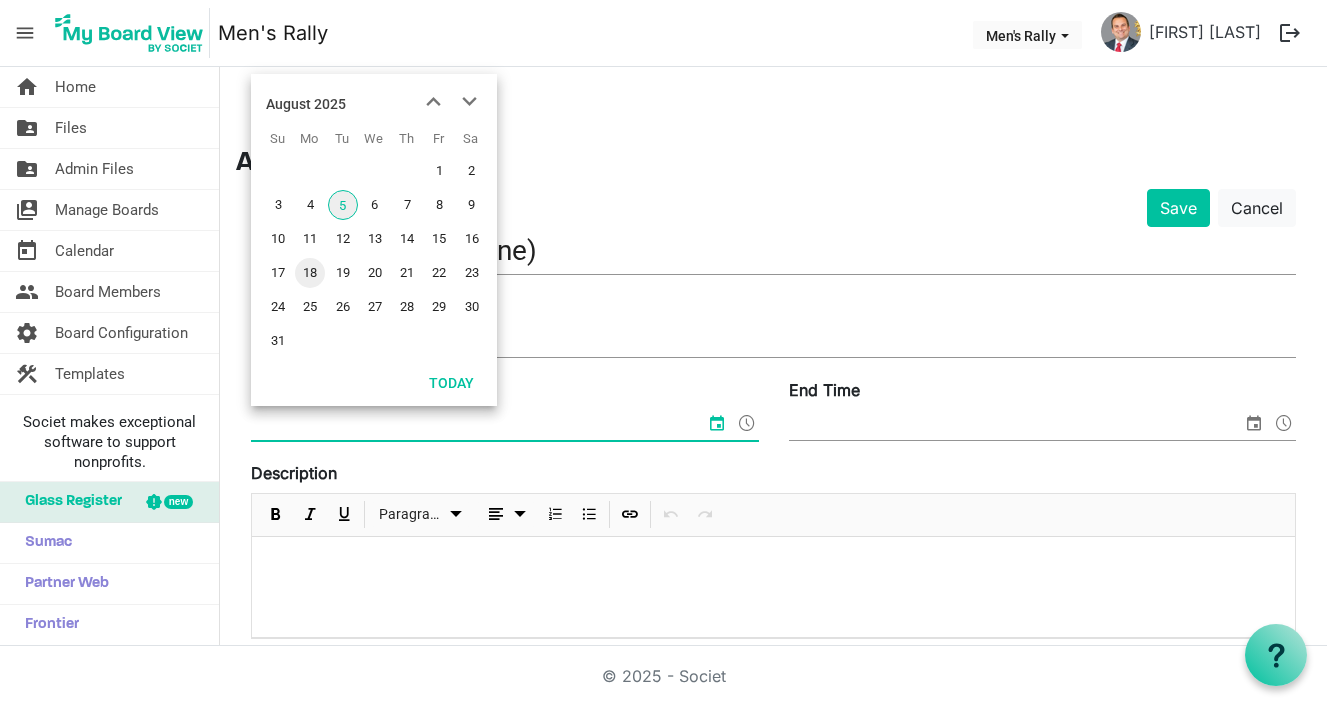 click on "18" at bounding box center (310, 273) 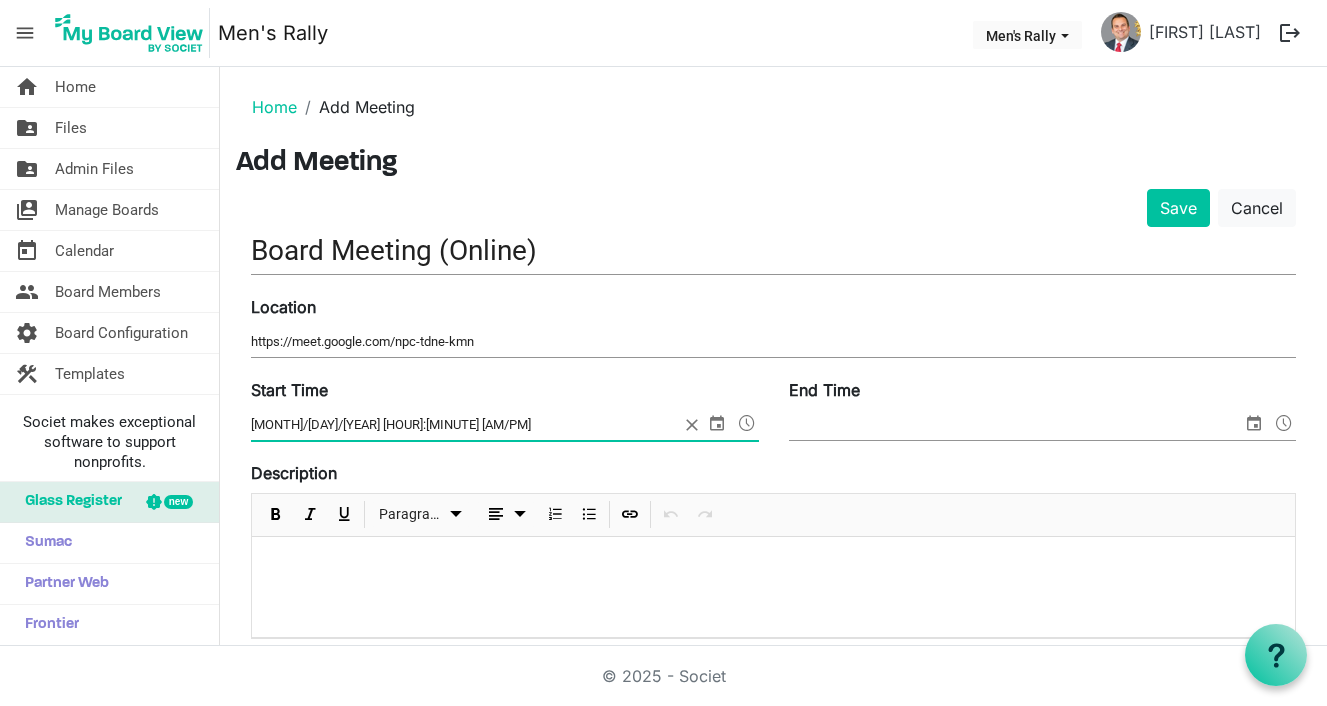 click at bounding box center (747, 423) 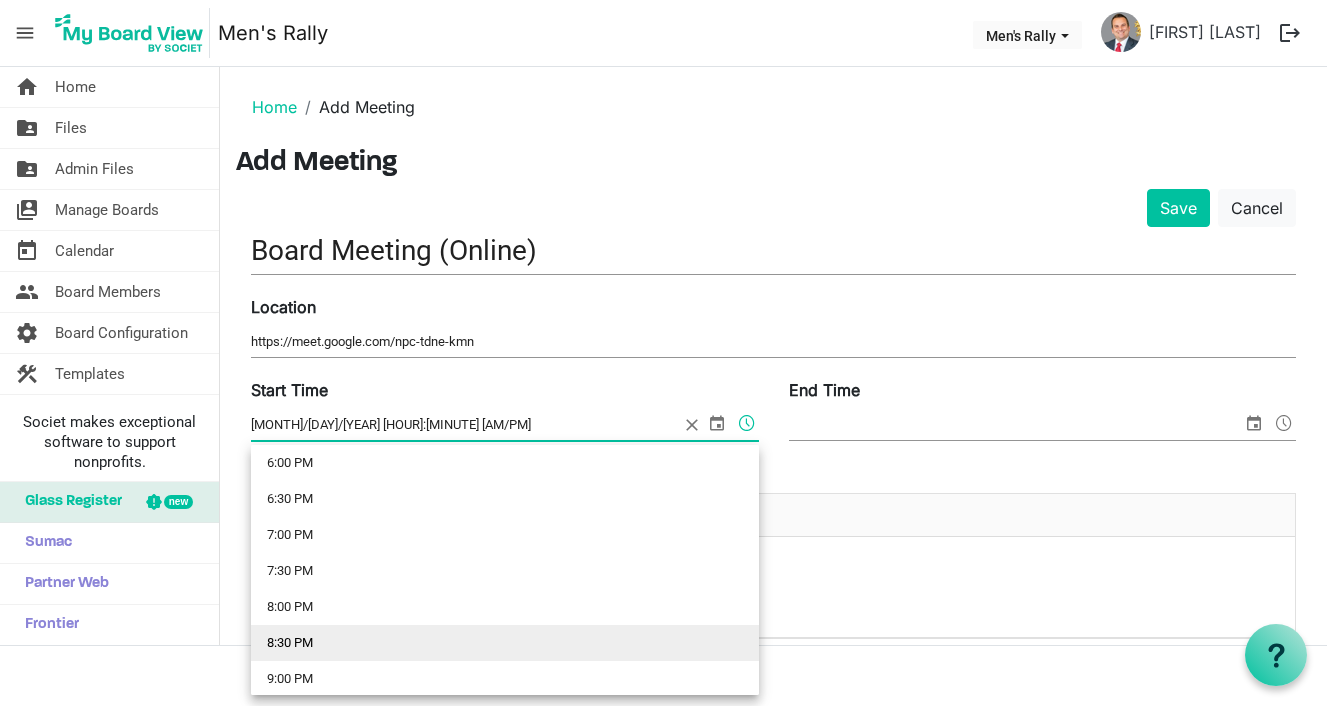 scroll, scrollTop: 1287, scrollLeft: 0, axis: vertical 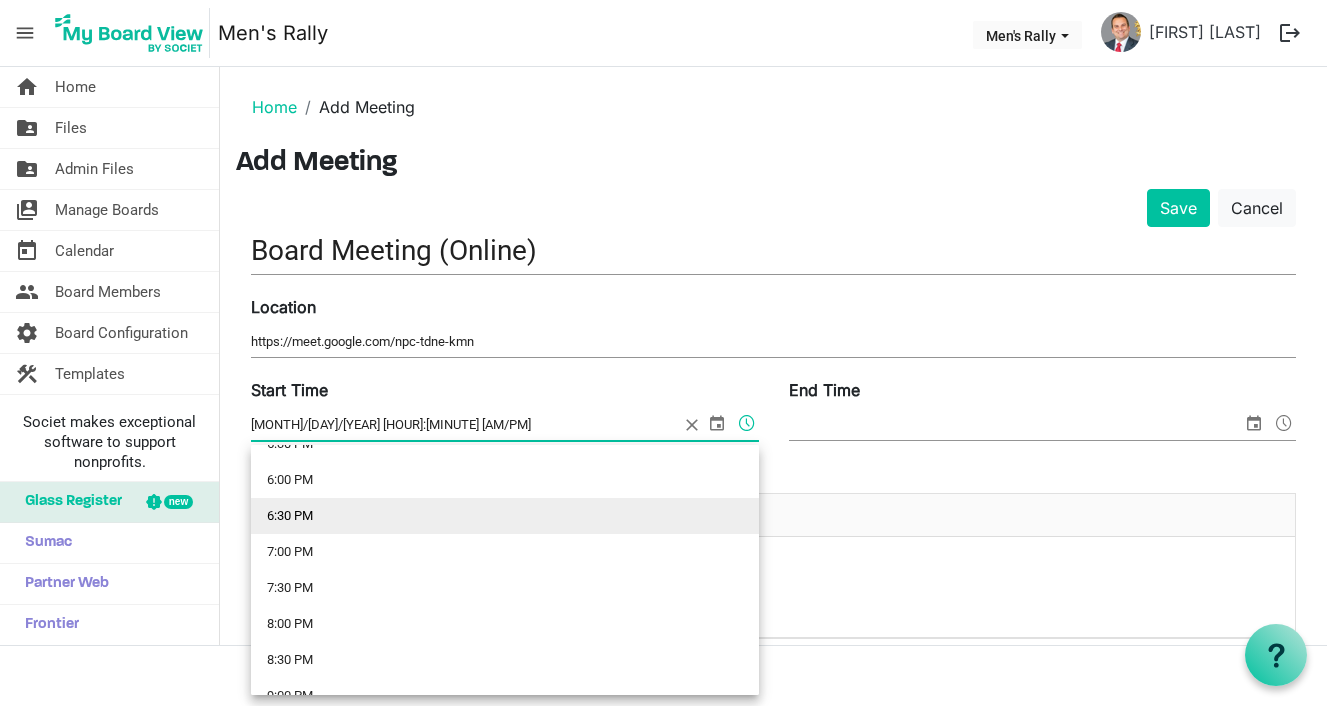 click on "6:30 PM" at bounding box center (505, 516) 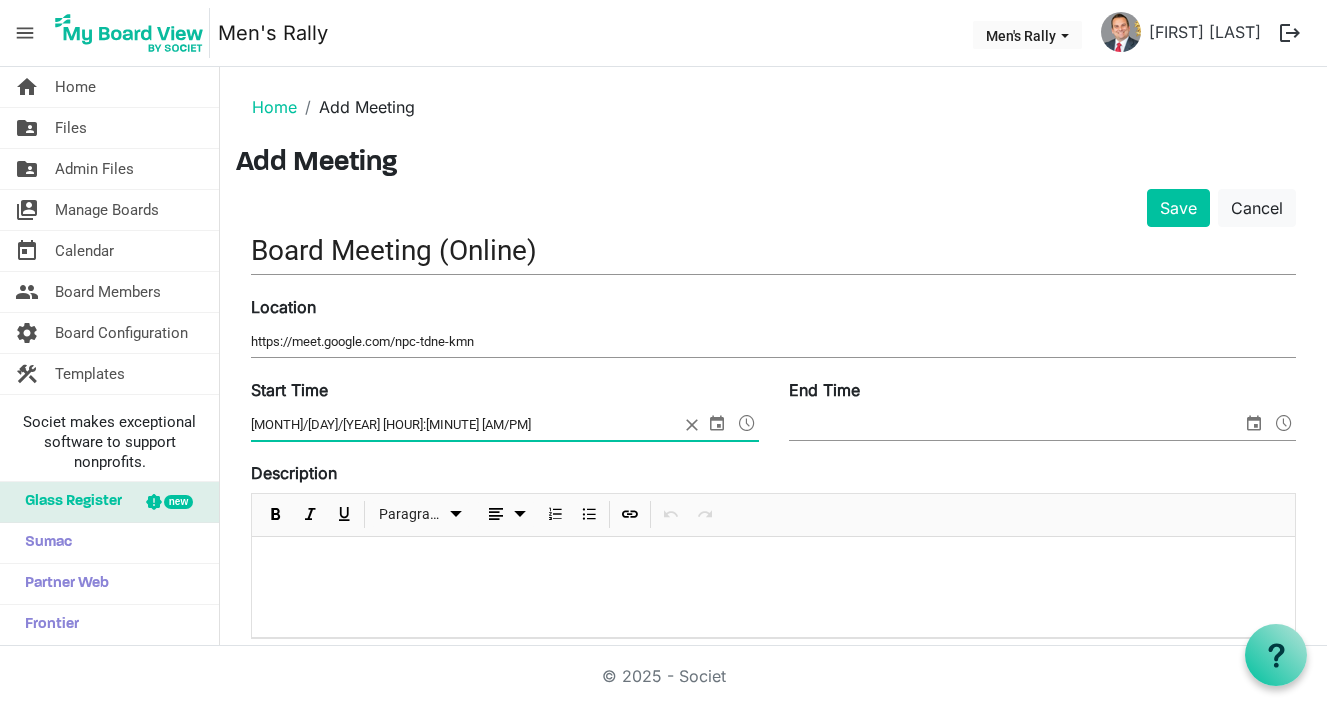 click on "End Time" at bounding box center (1016, 425) 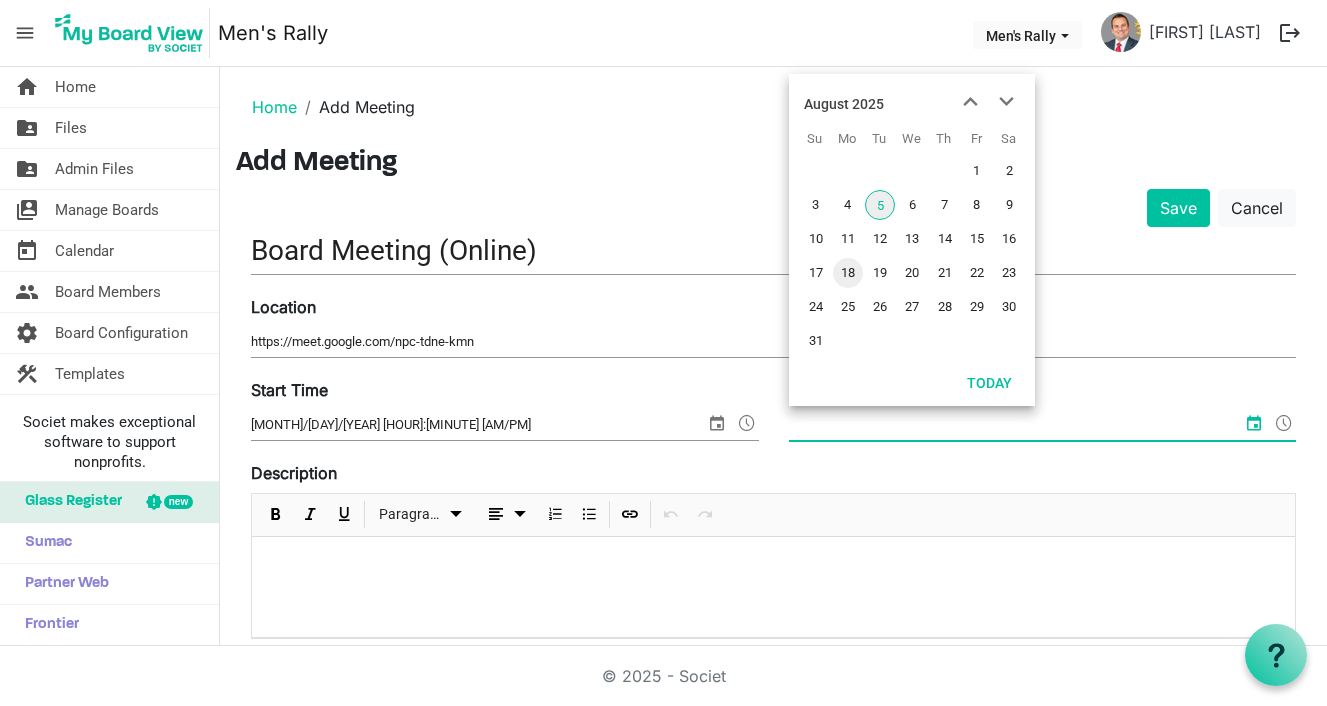 click on "18" at bounding box center (848, 273) 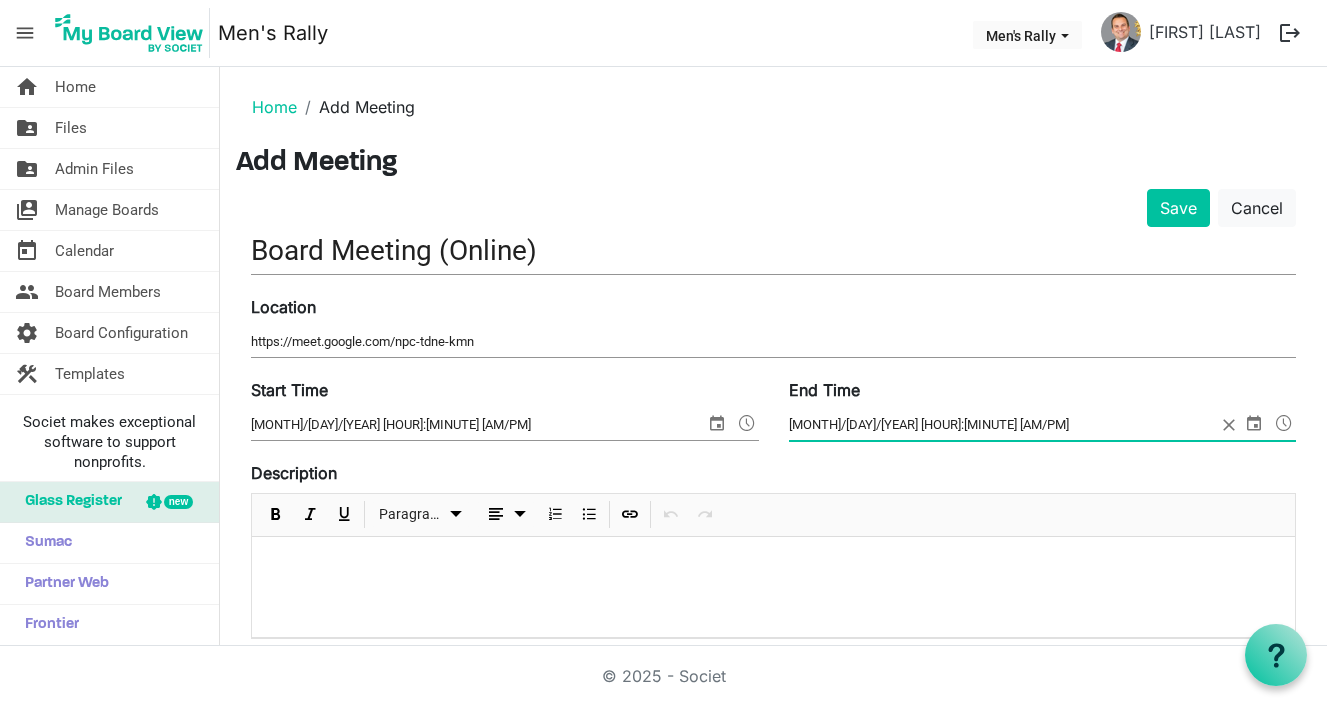 click at bounding box center [1284, 423] 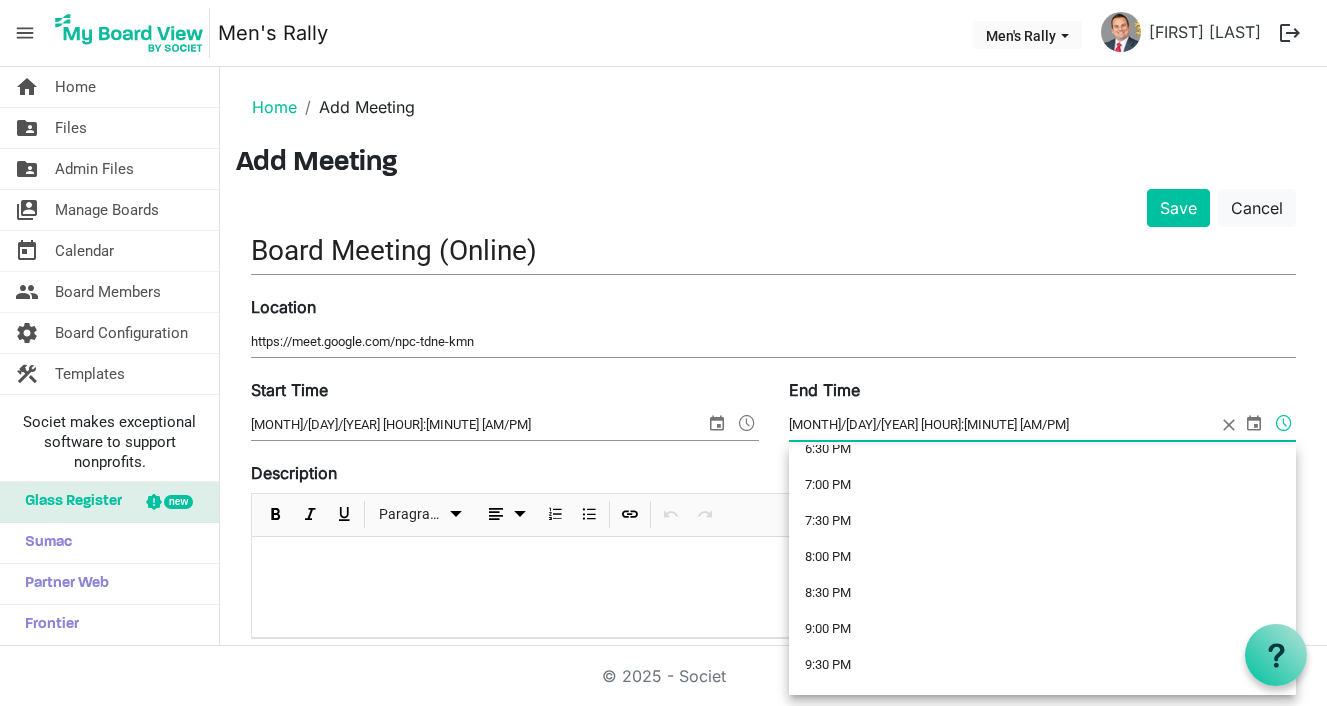 scroll, scrollTop: 1356, scrollLeft: 0, axis: vertical 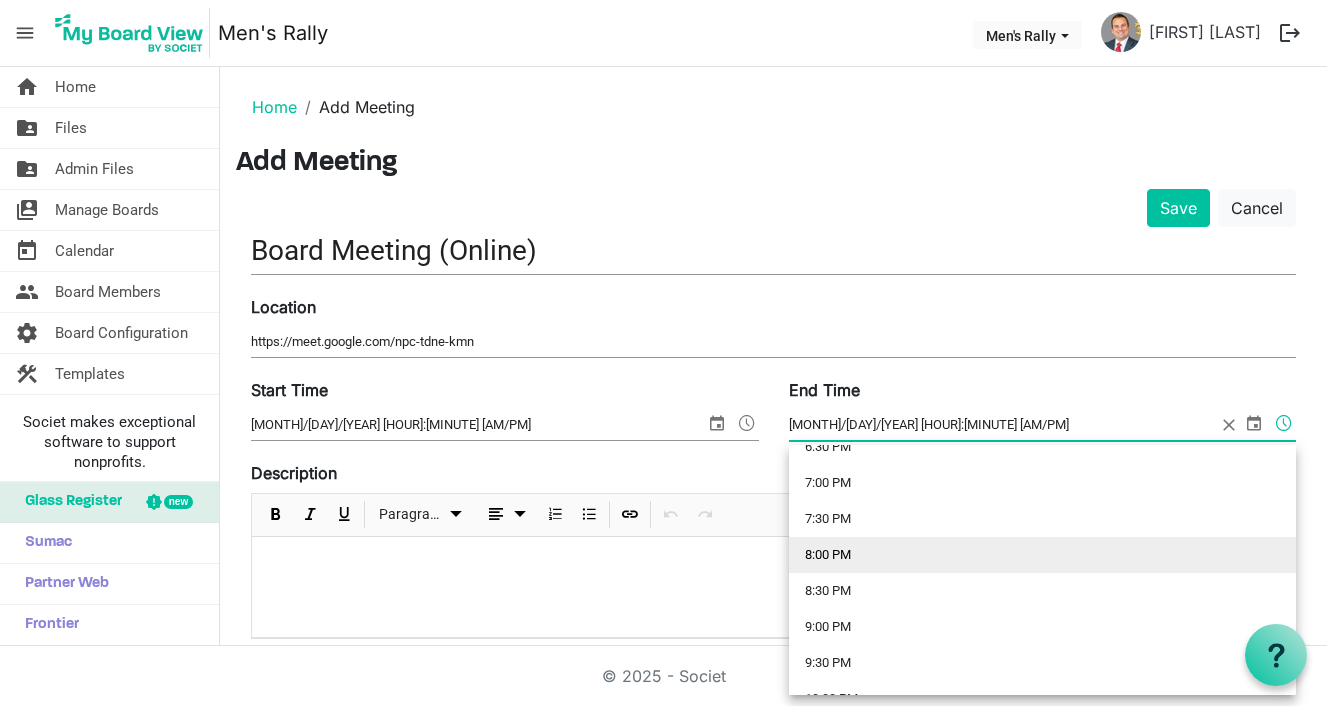 click on "8:00 PM" at bounding box center (1043, 555) 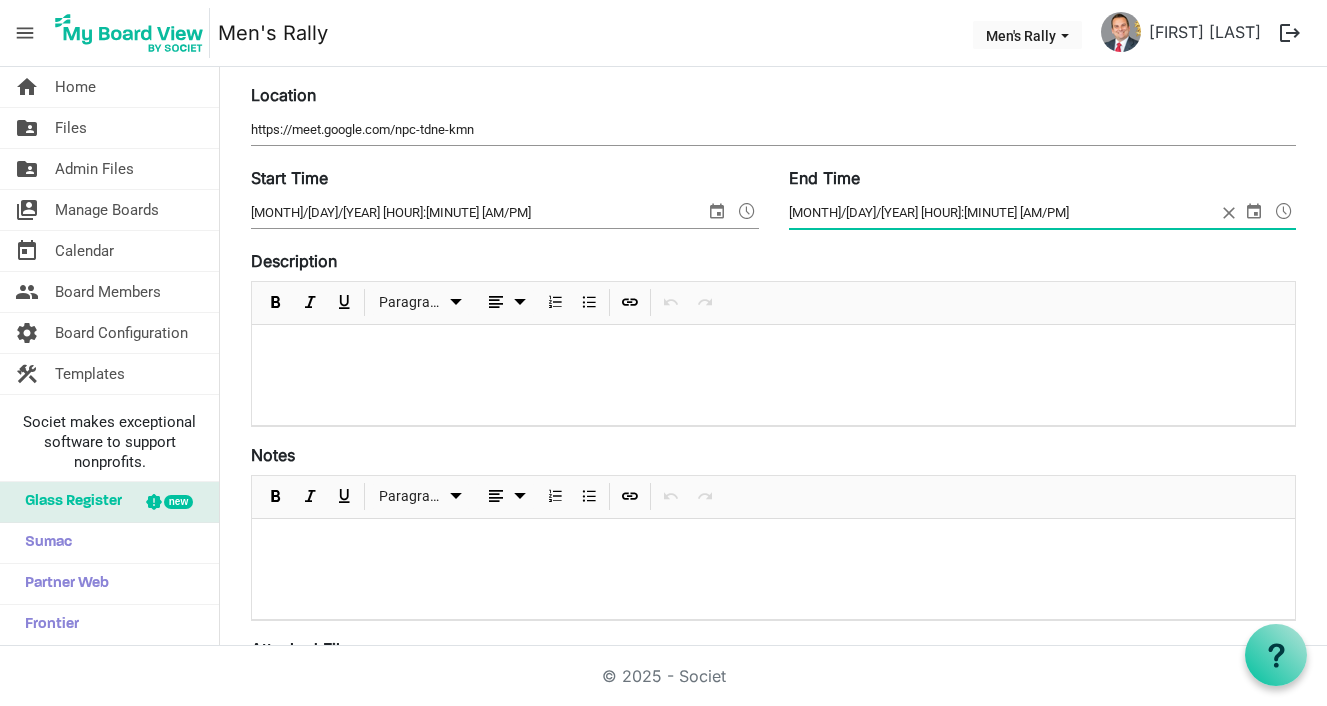 scroll, scrollTop: 201, scrollLeft: 0, axis: vertical 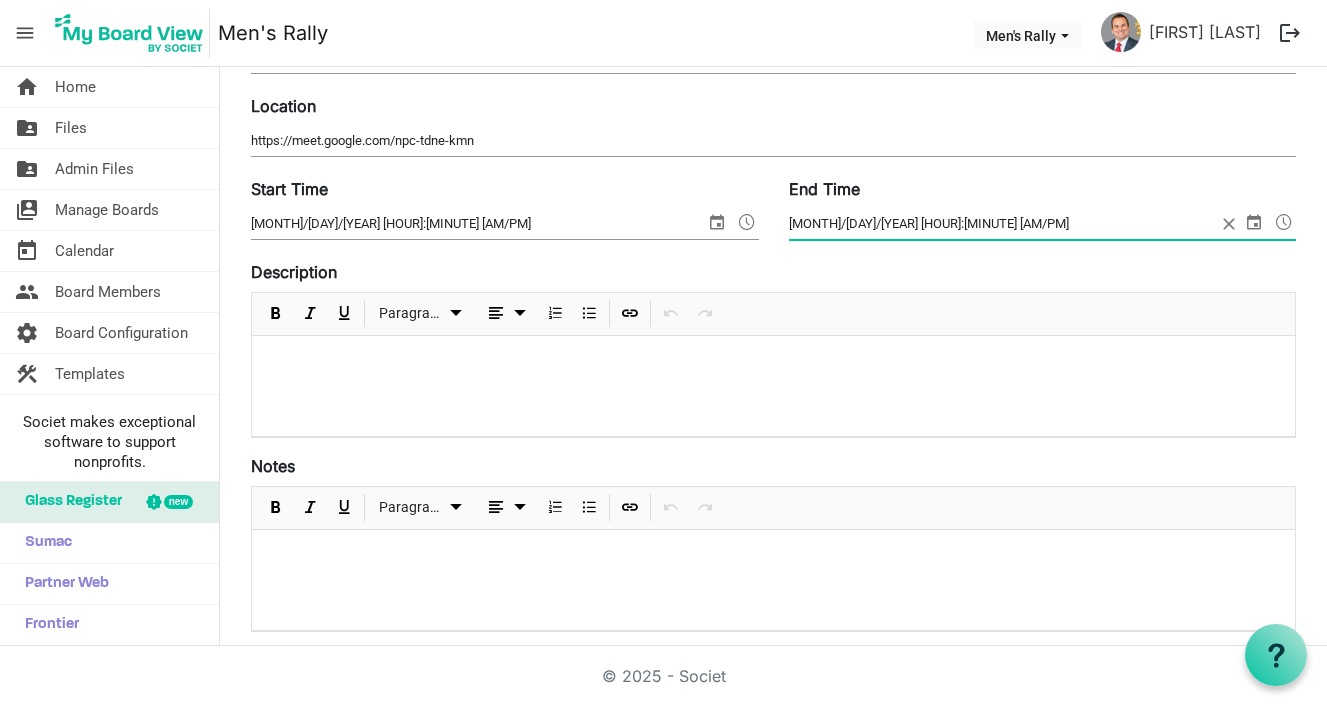 click at bounding box center (773, 386) 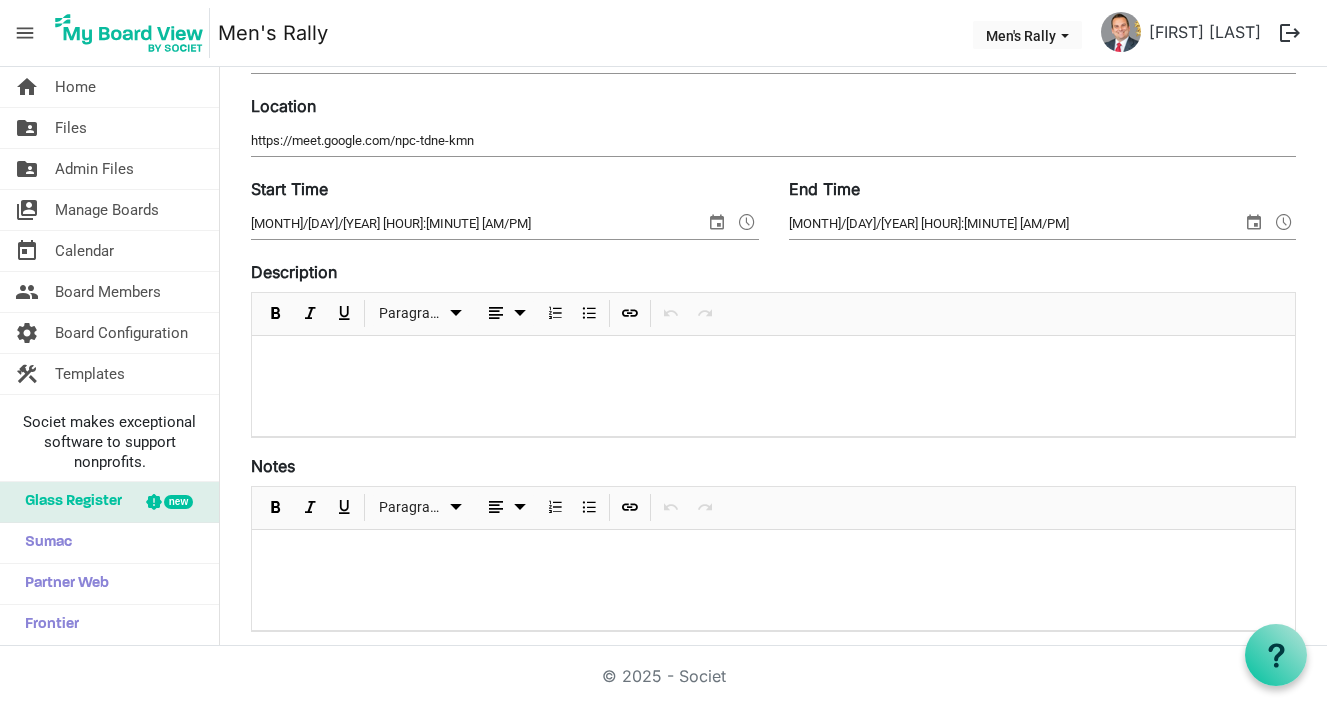 type 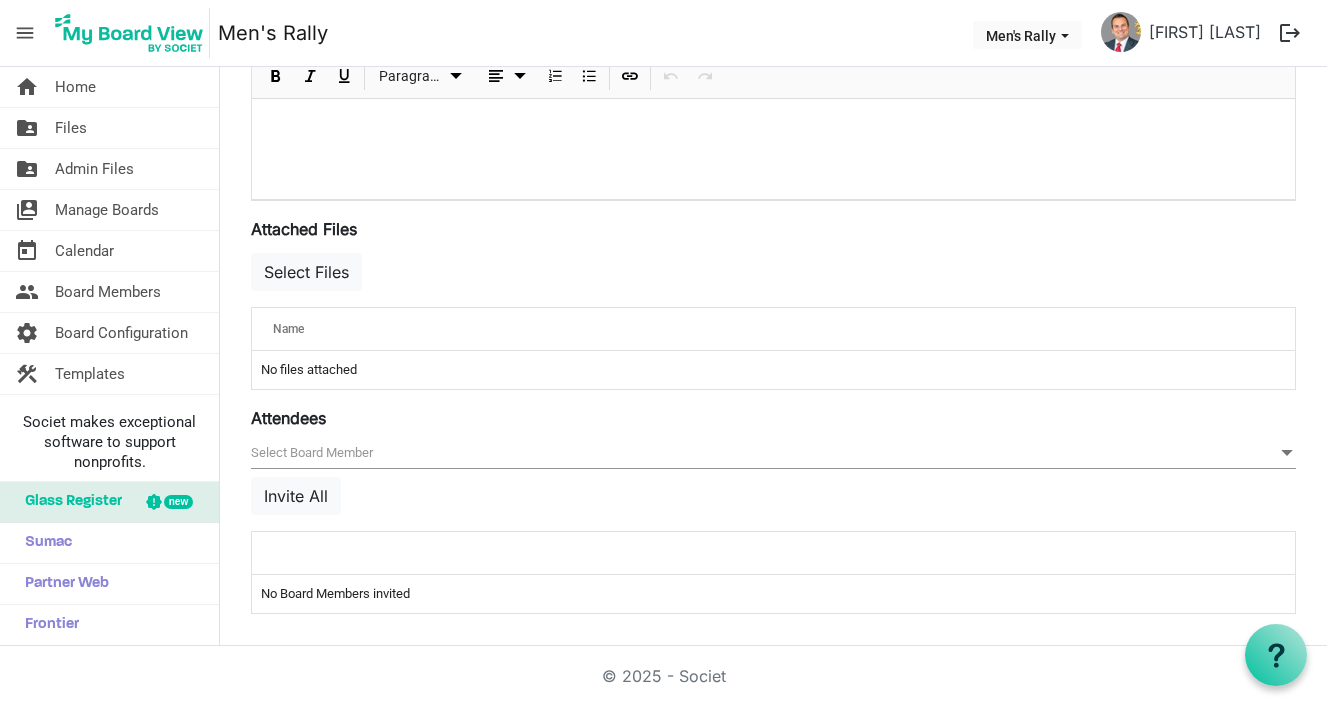 scroll, scrollTop: 626, scrollLeft: 0, axis: vertical 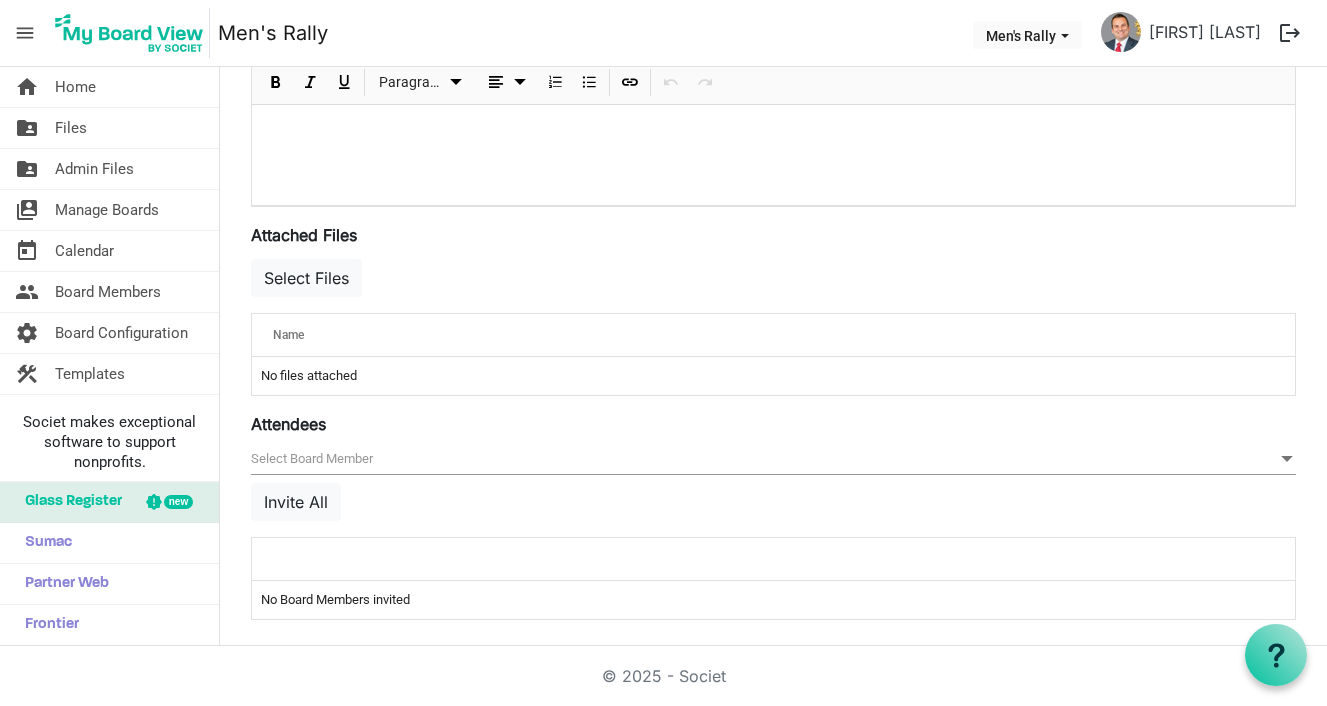 click on "null" at bounding box center (773, 459) 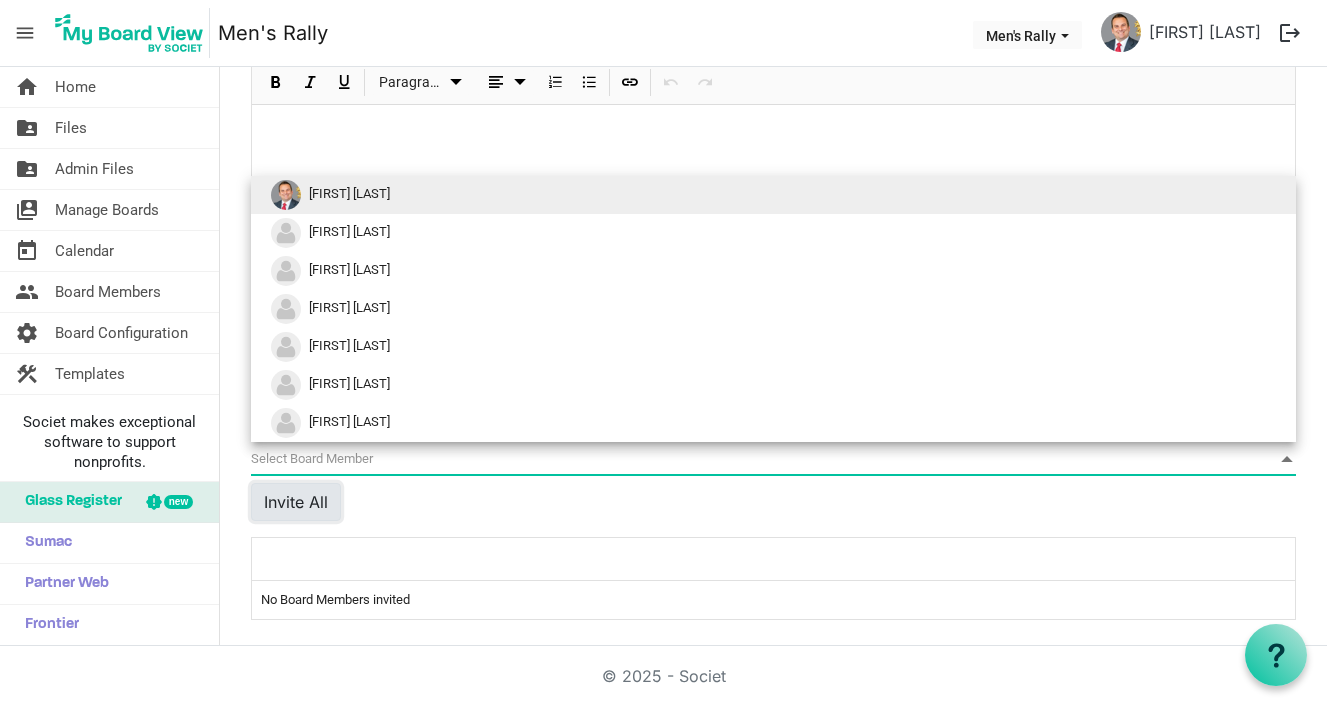 click on "Invite All" at bounding box center [296, 502] 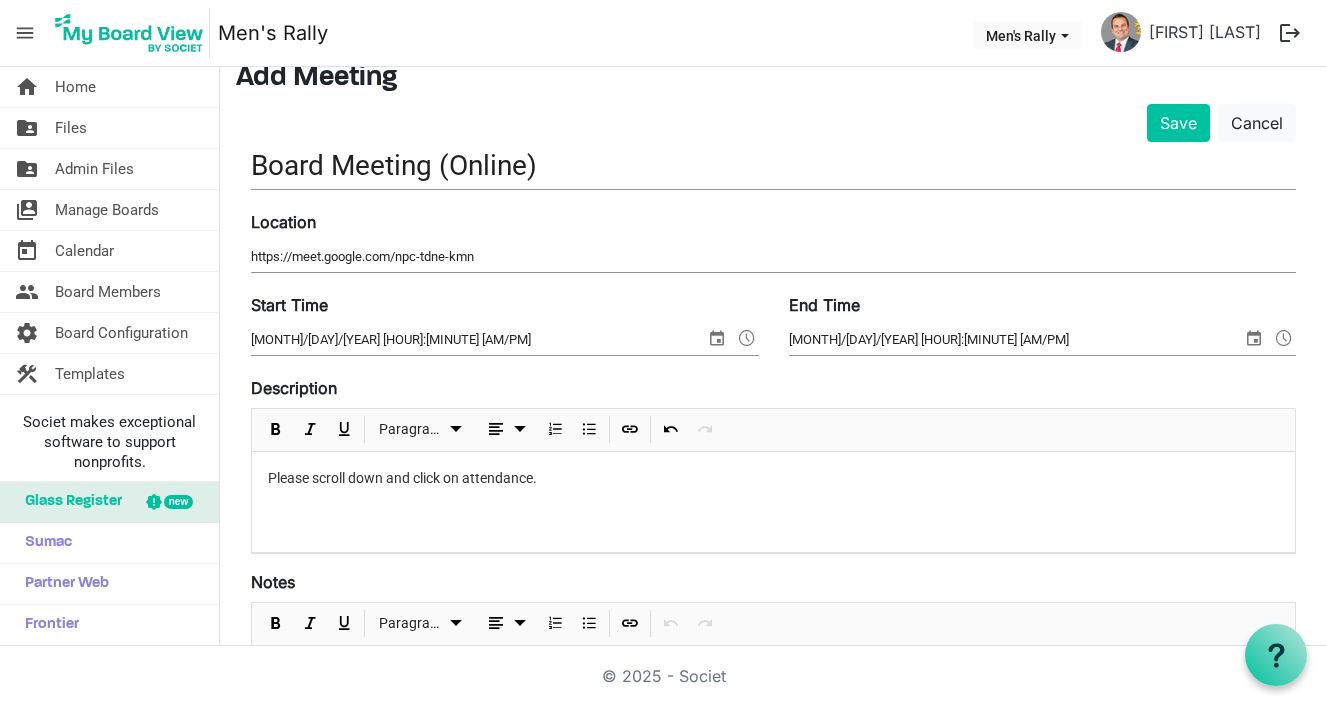 scroll, scrollTop: 101, scrollLeft: 0, axis: vertical 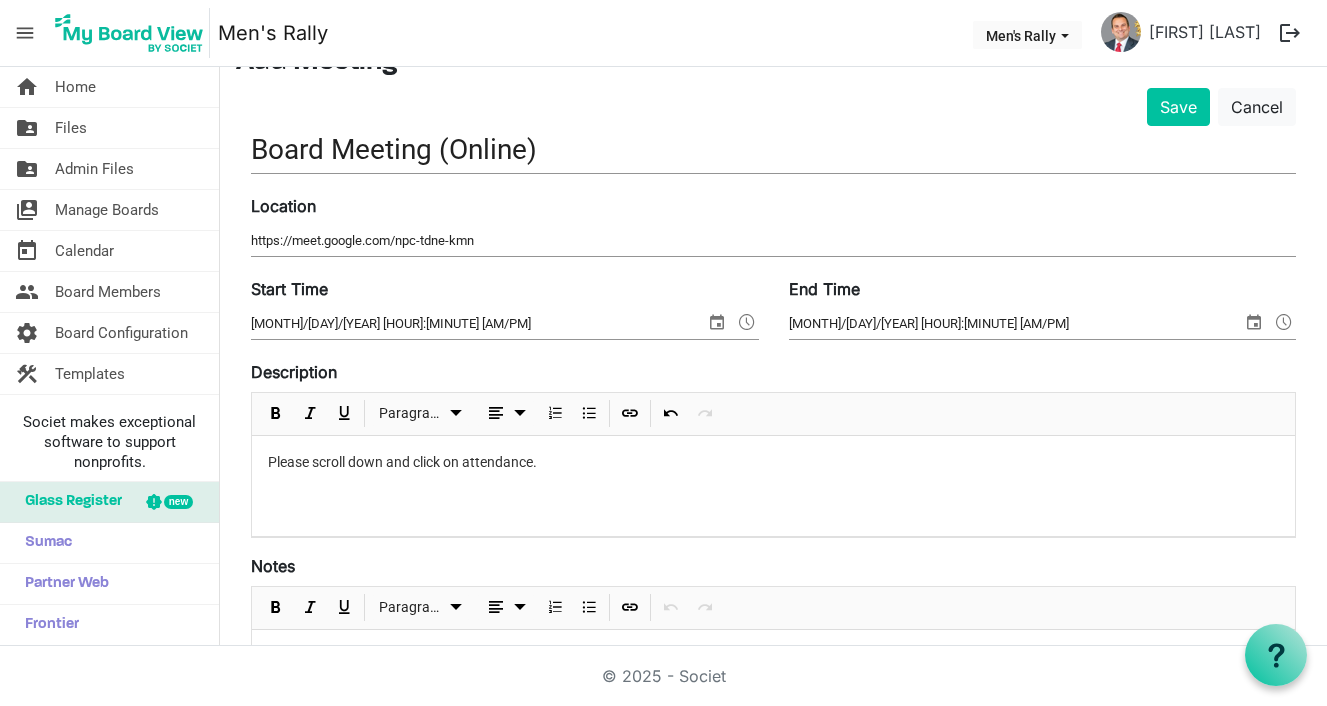 click on "Please scroll down and click on attendance." at bounding box center (773, 462) 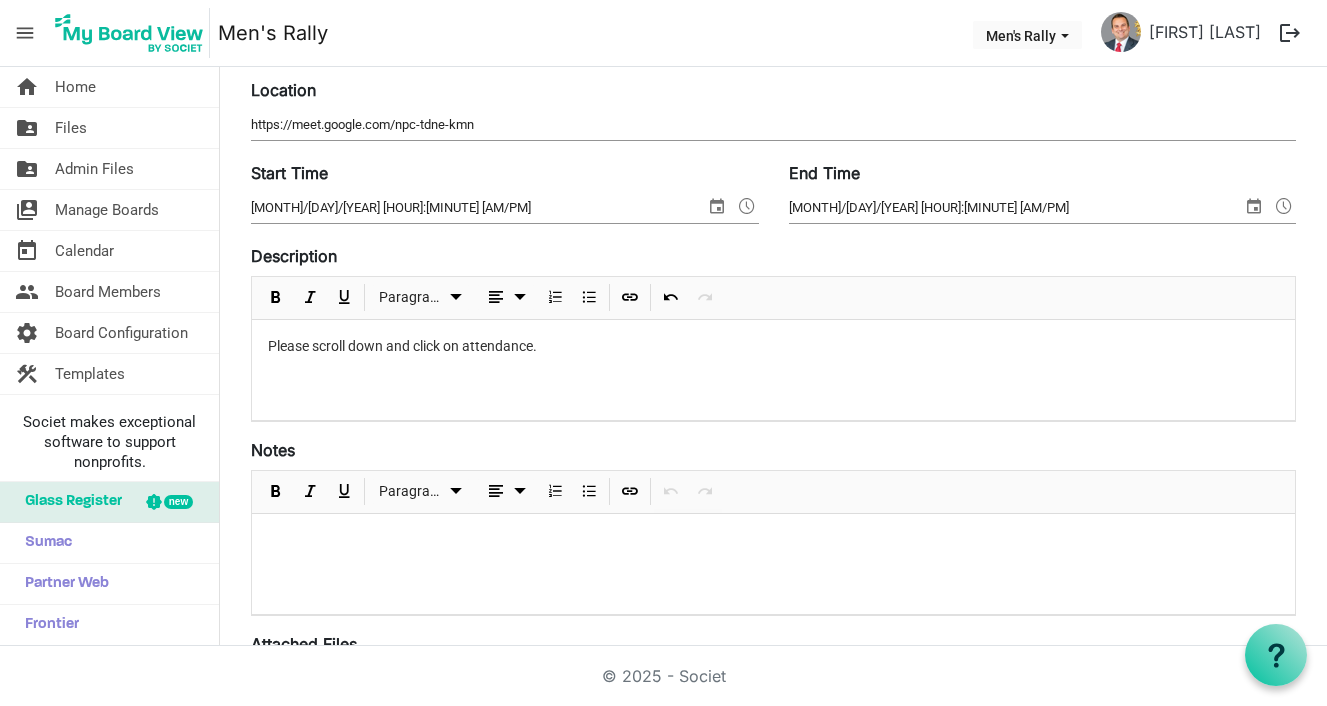 scroll, scrollTop: 0, scrollLeft: 0, axis: both 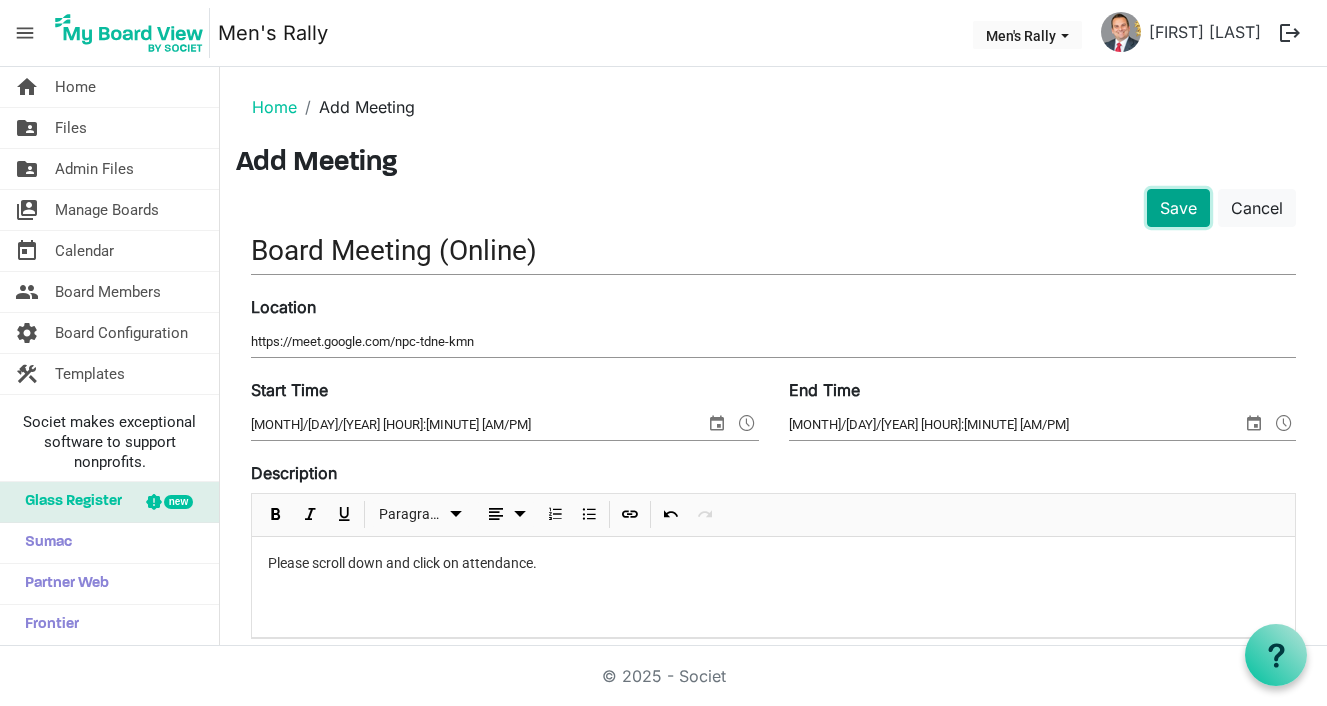 click on "Save" at bounding box center (1178, 208) 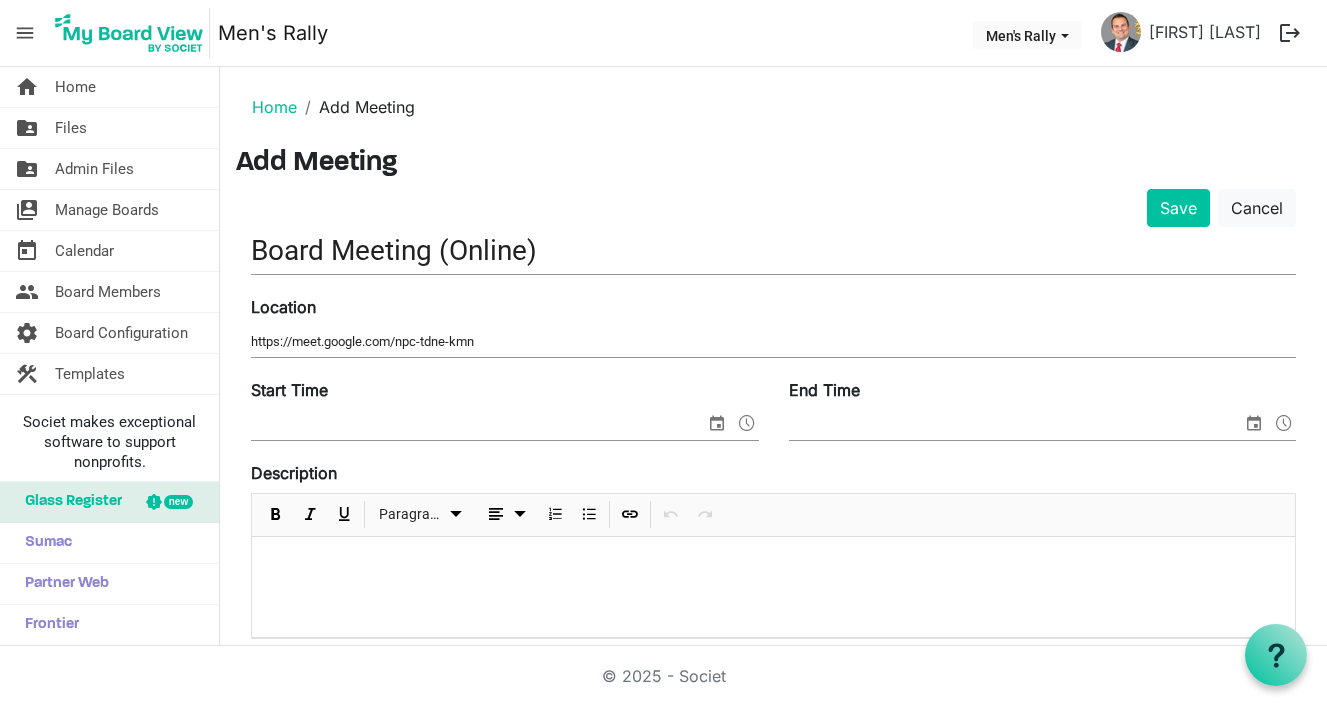 scroll, scrollTop: 0, scrollLeft: 0, axis: both 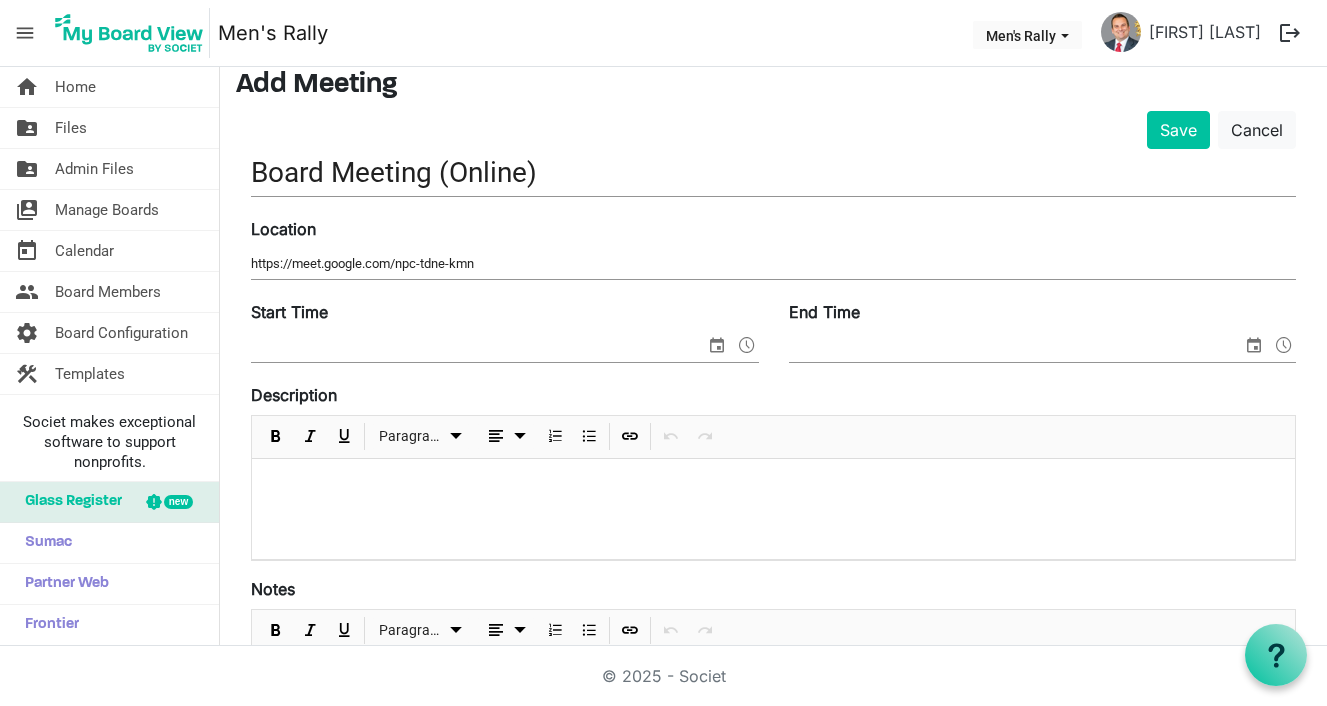 click at bounding box center [717, 345] 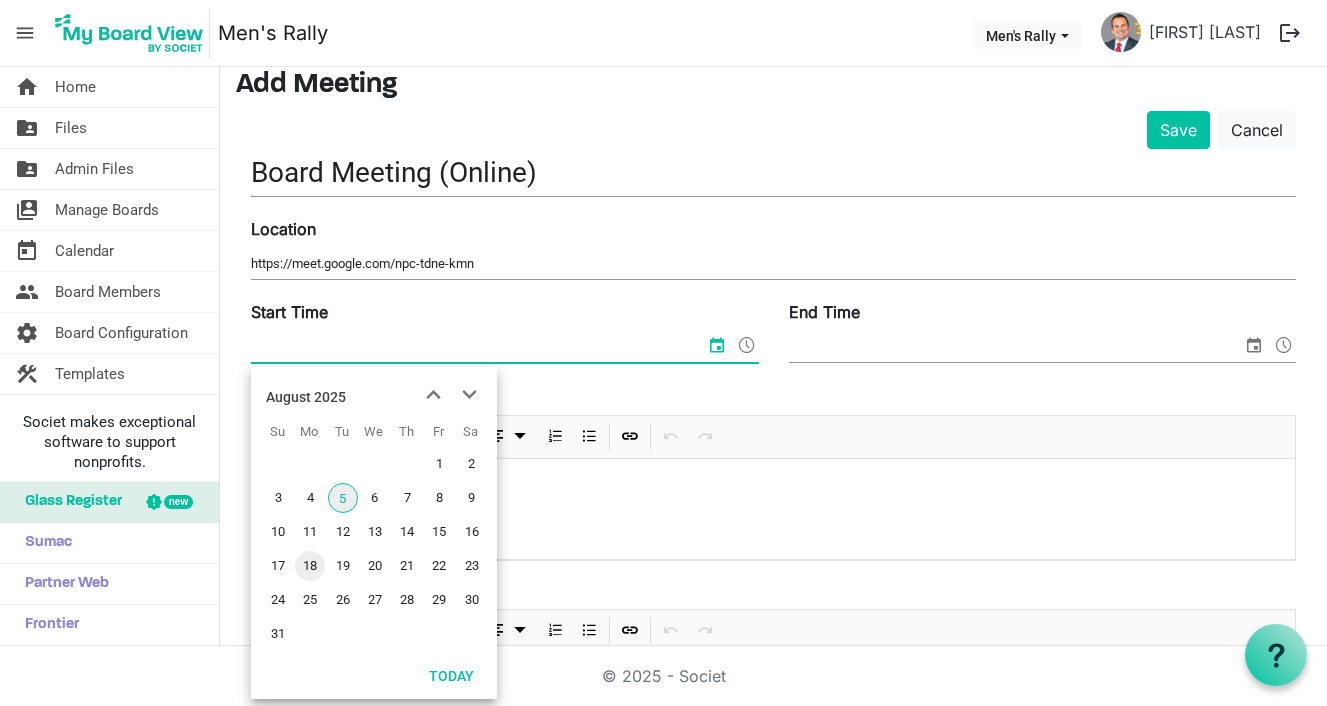 click on "18" at bounding box center (310, 566) 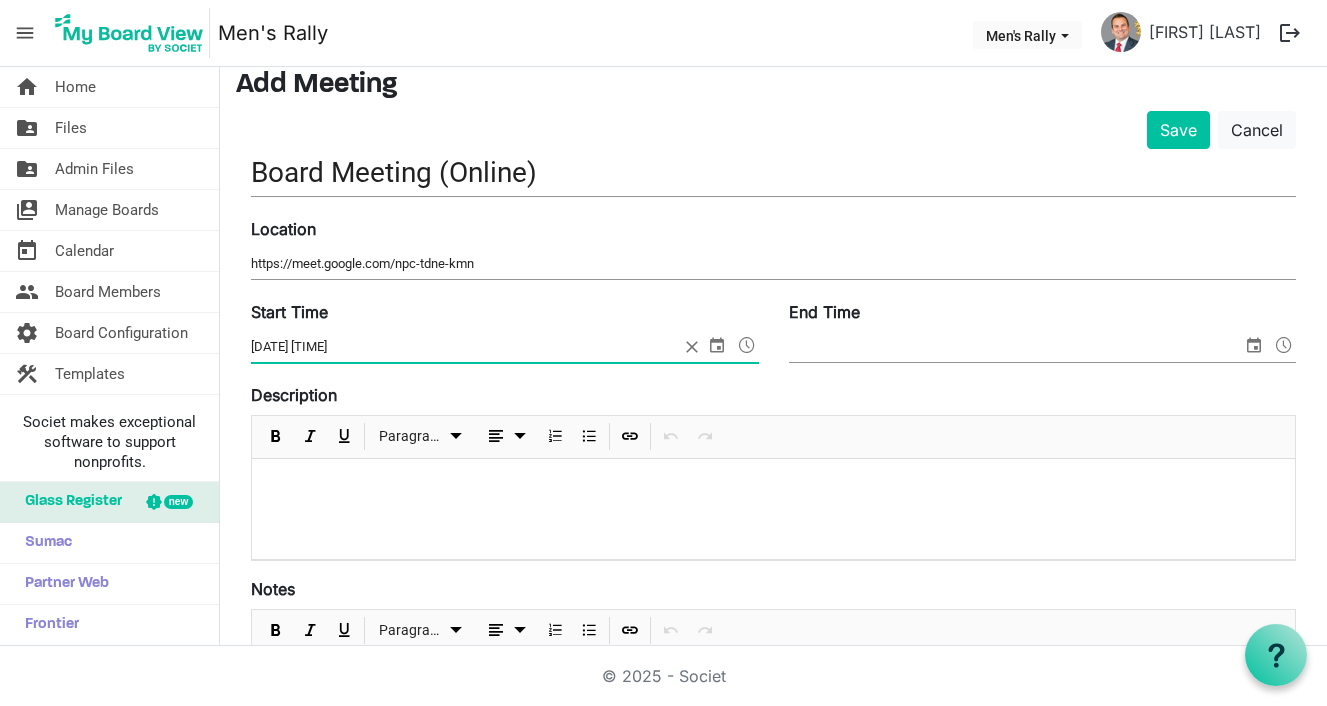 click at bounding box center (747, 345) 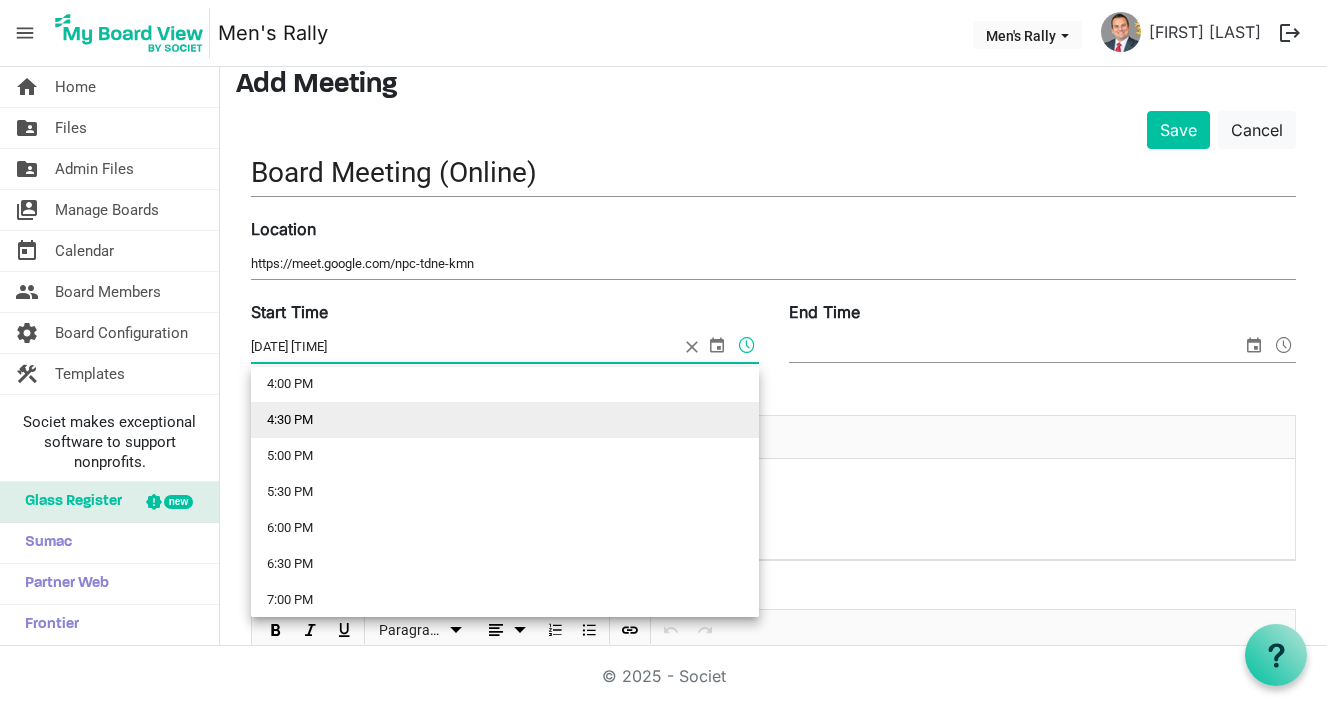 scroll, scrollTop: 1163, scrollLeft: 0, axis: vertical 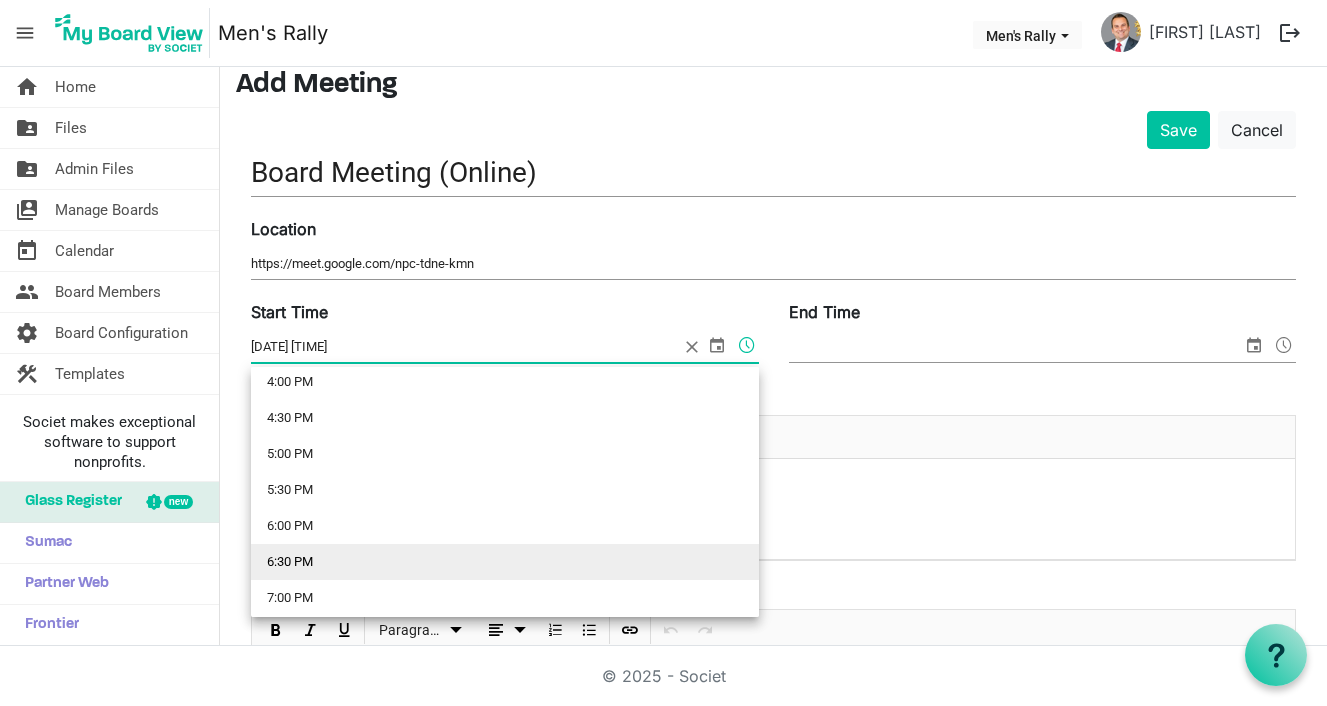 click on "6:30 PM" at bounding box center [505, 562] 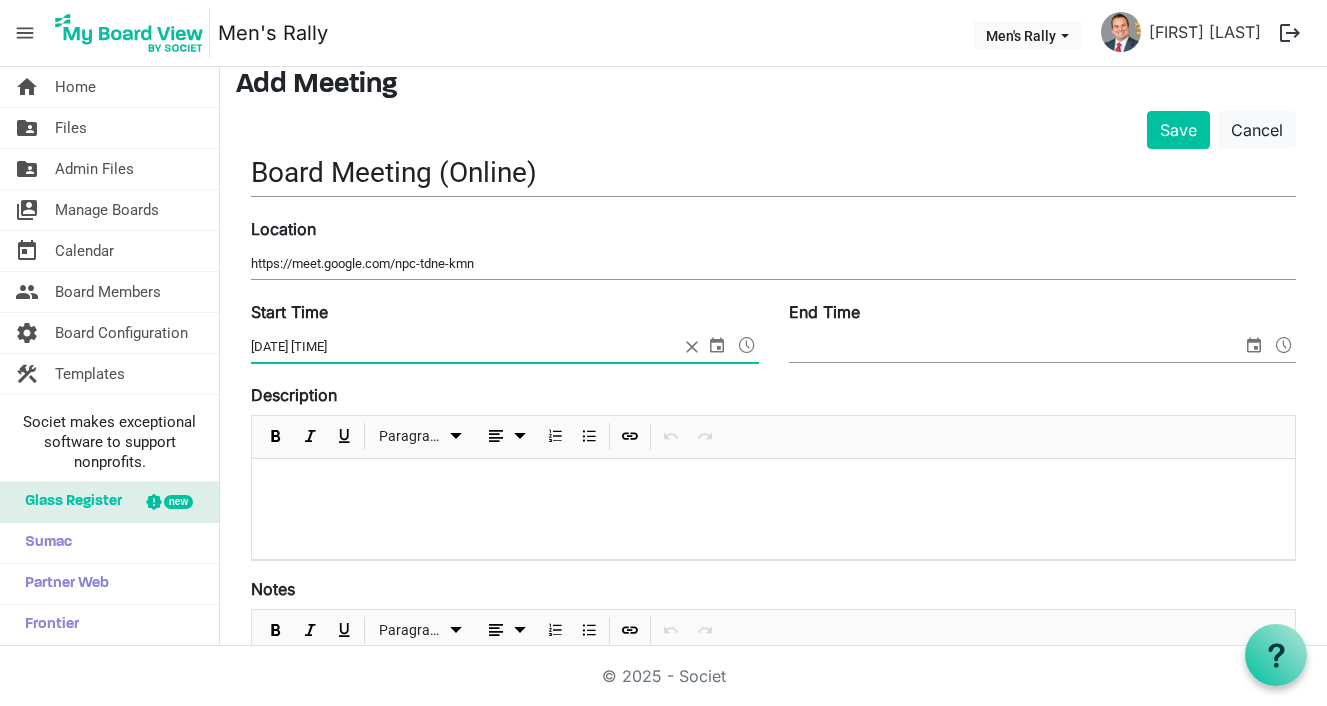 click on "End Time" at bounding box center [1016, 347] 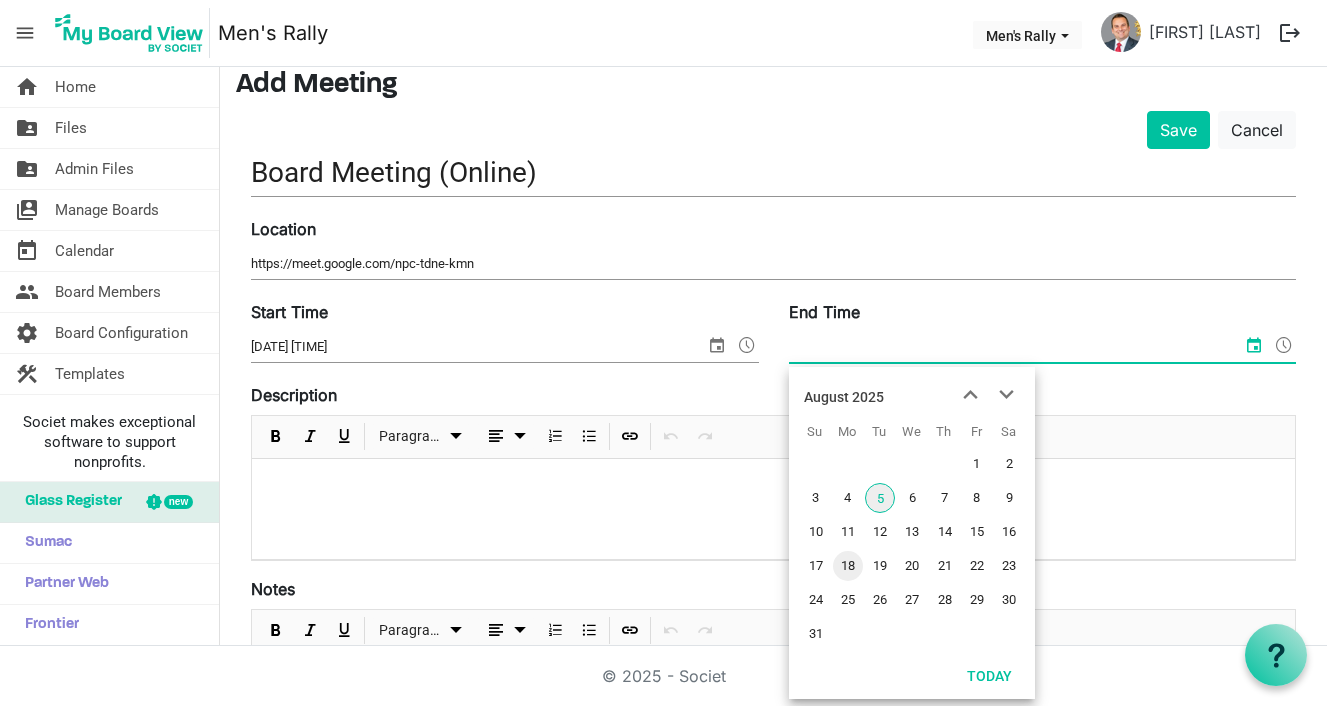 click on "18" at bounding box center [848, 566] 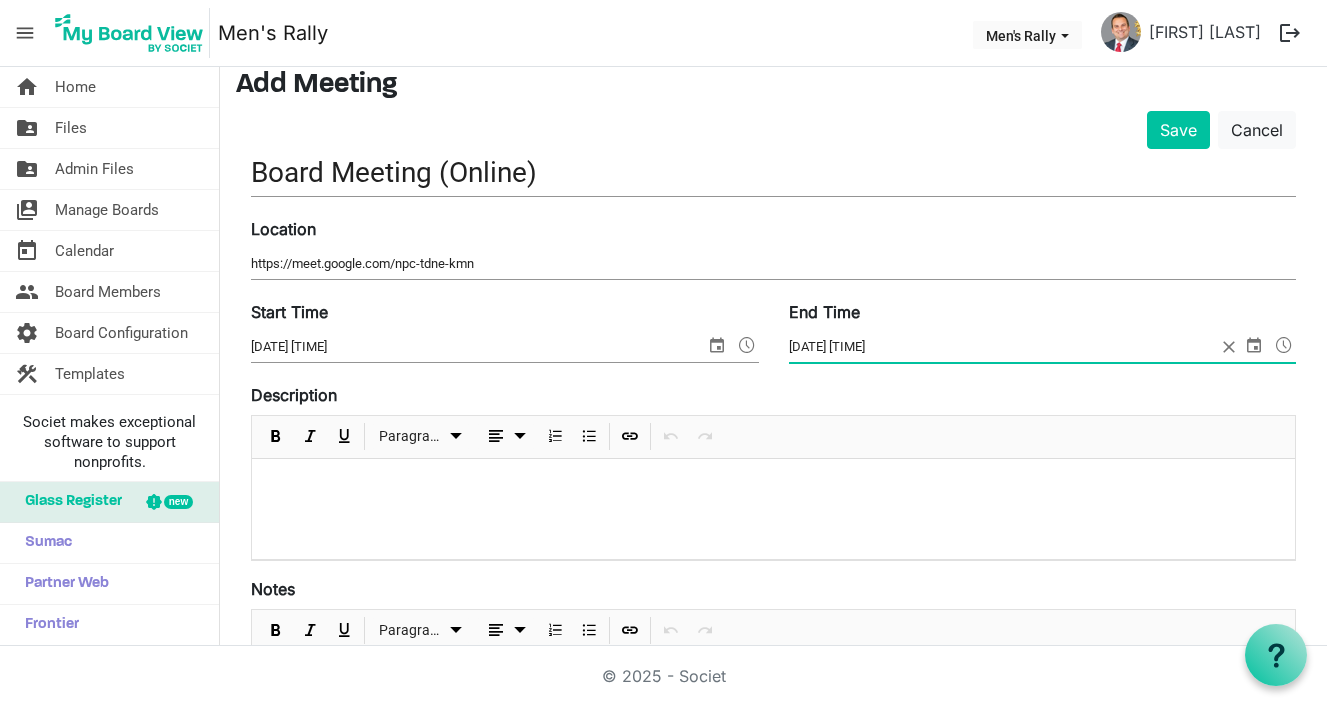 click at bounding box center [1284, 345] 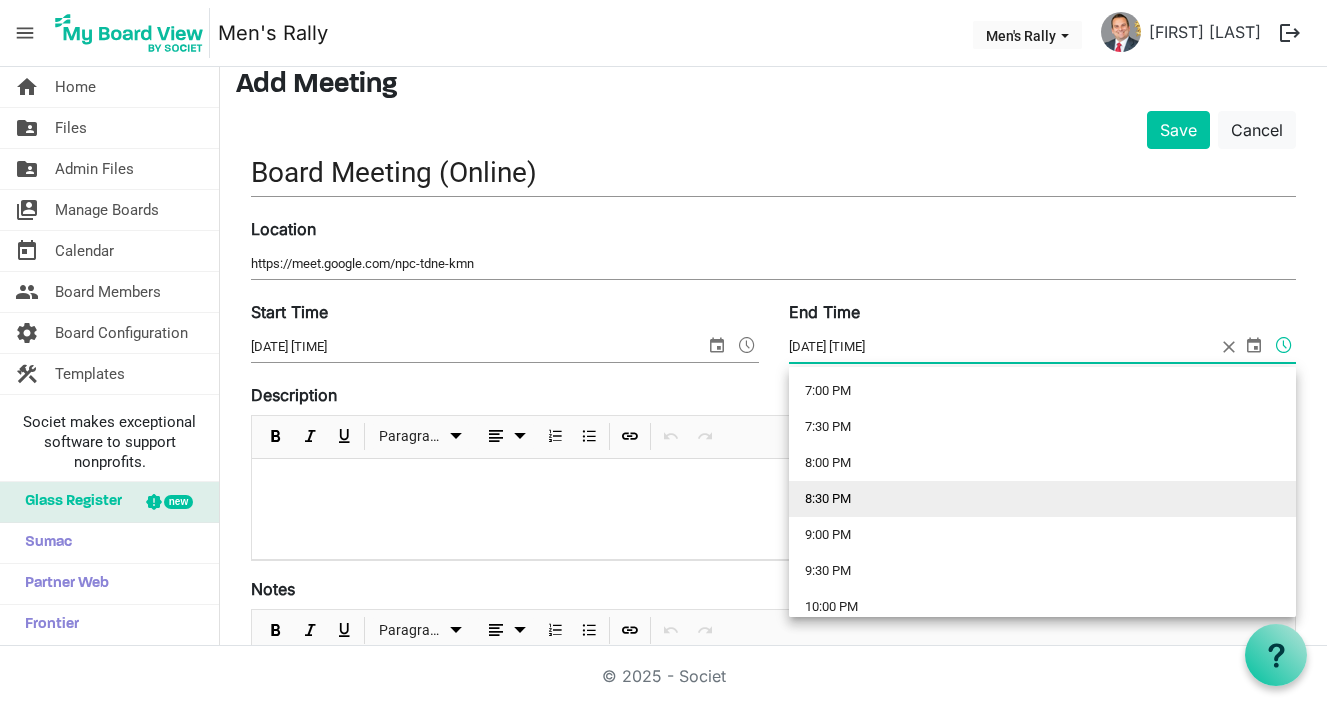 scroll, scrollTop: 1373, scrollLeft: 0, axis: vertical 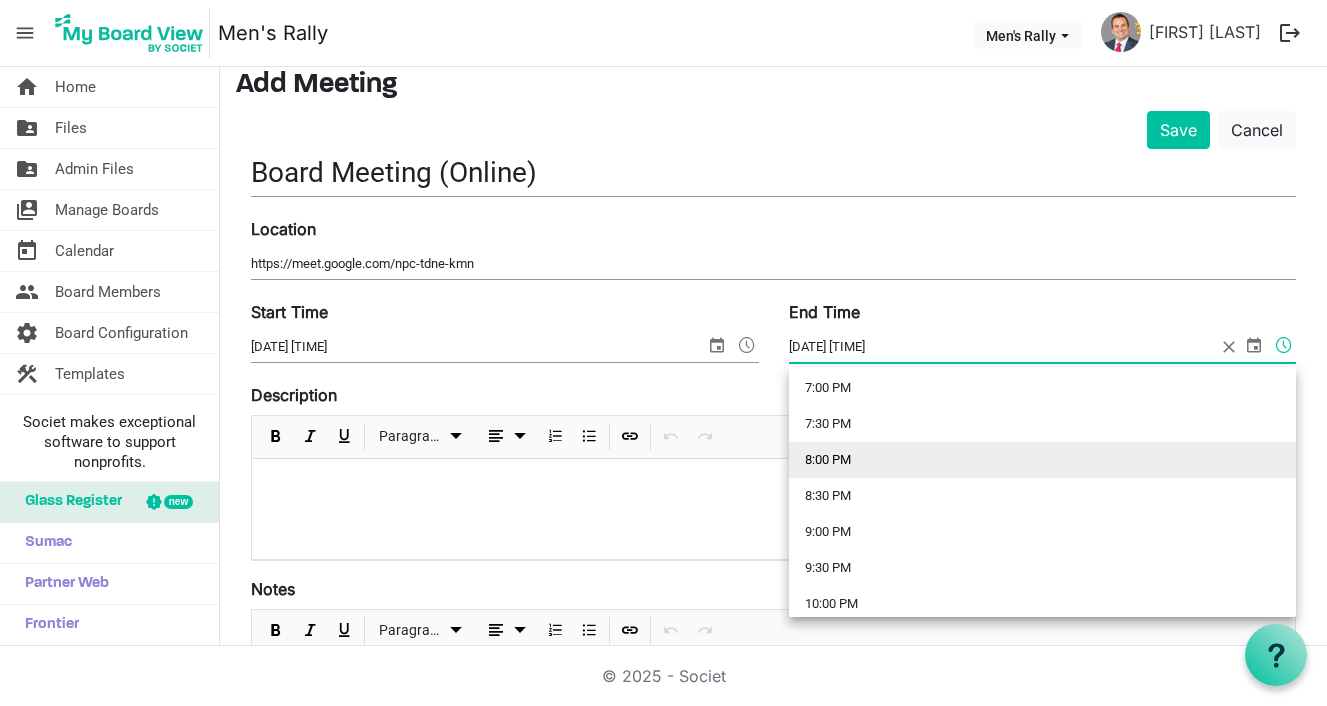 click on "8:00 PM" at bounding box center (1043, 460) 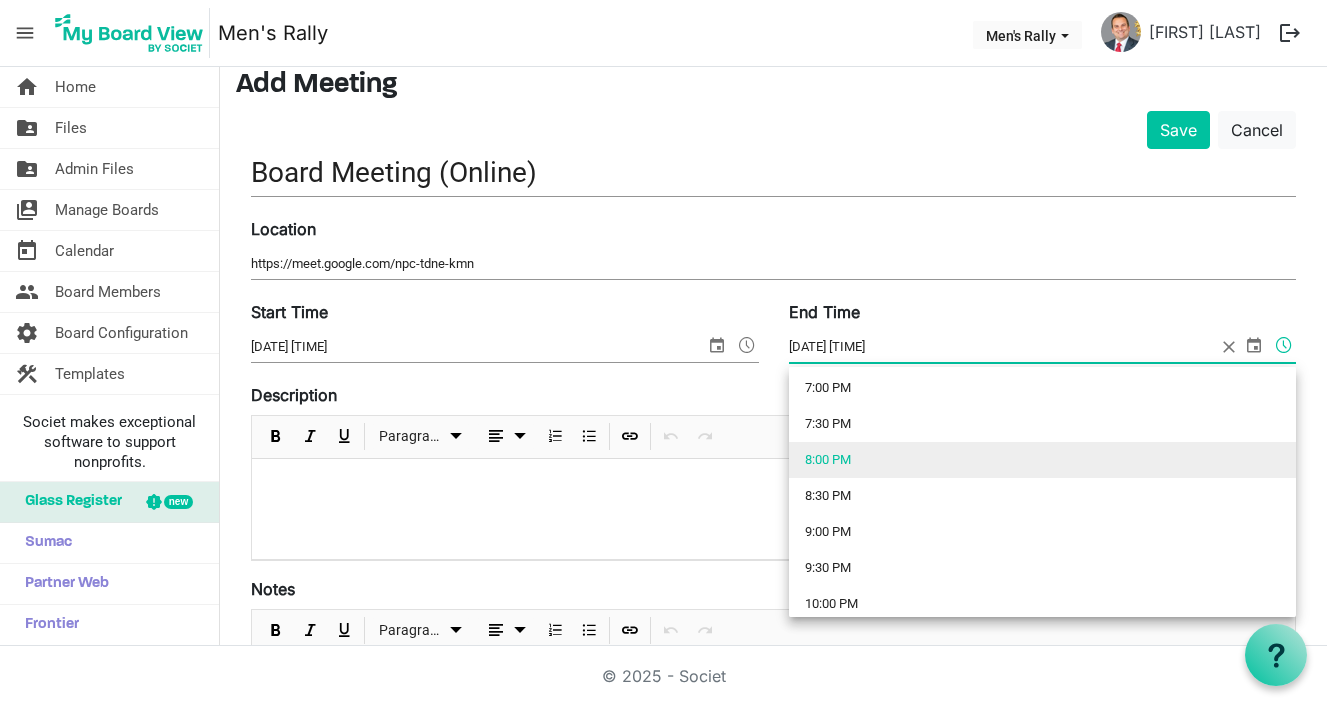 type on "[MONTH]/[DAY]/[YEAR] [HOUR]:[MINUTE] [AM/PM]" 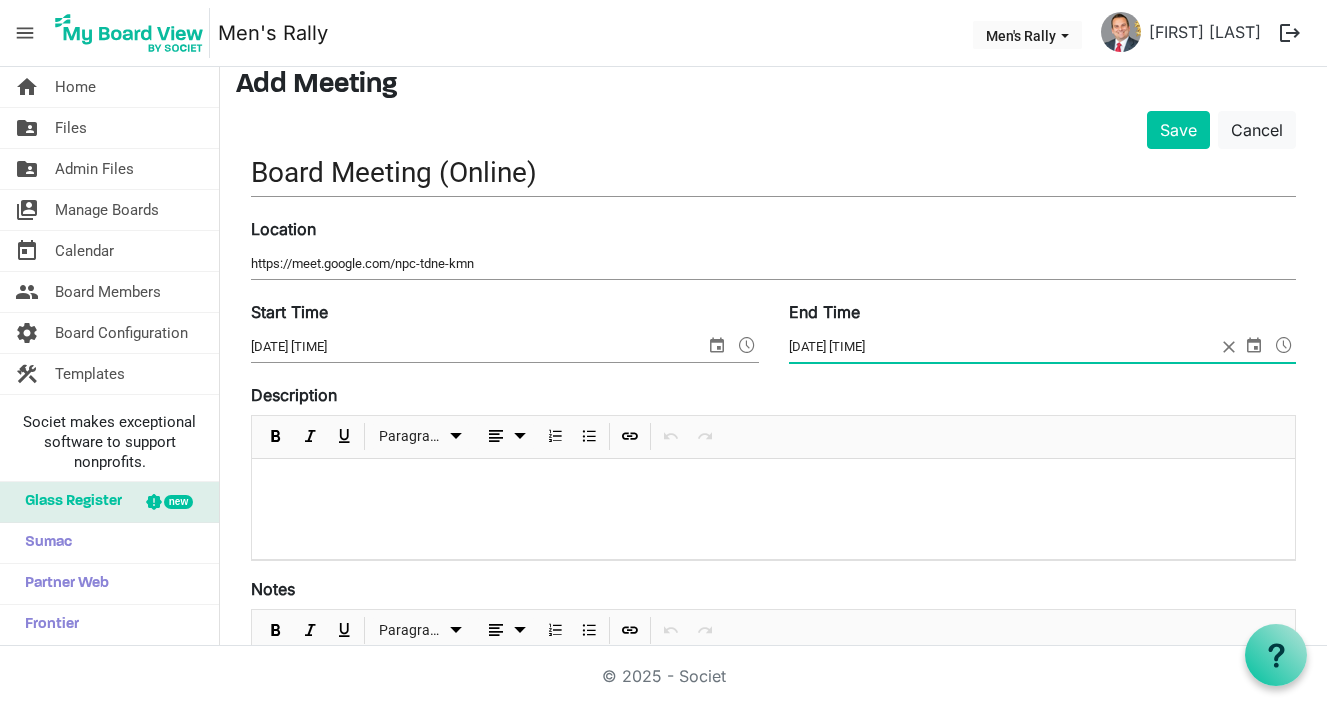 click at bounding box center (773, 509) 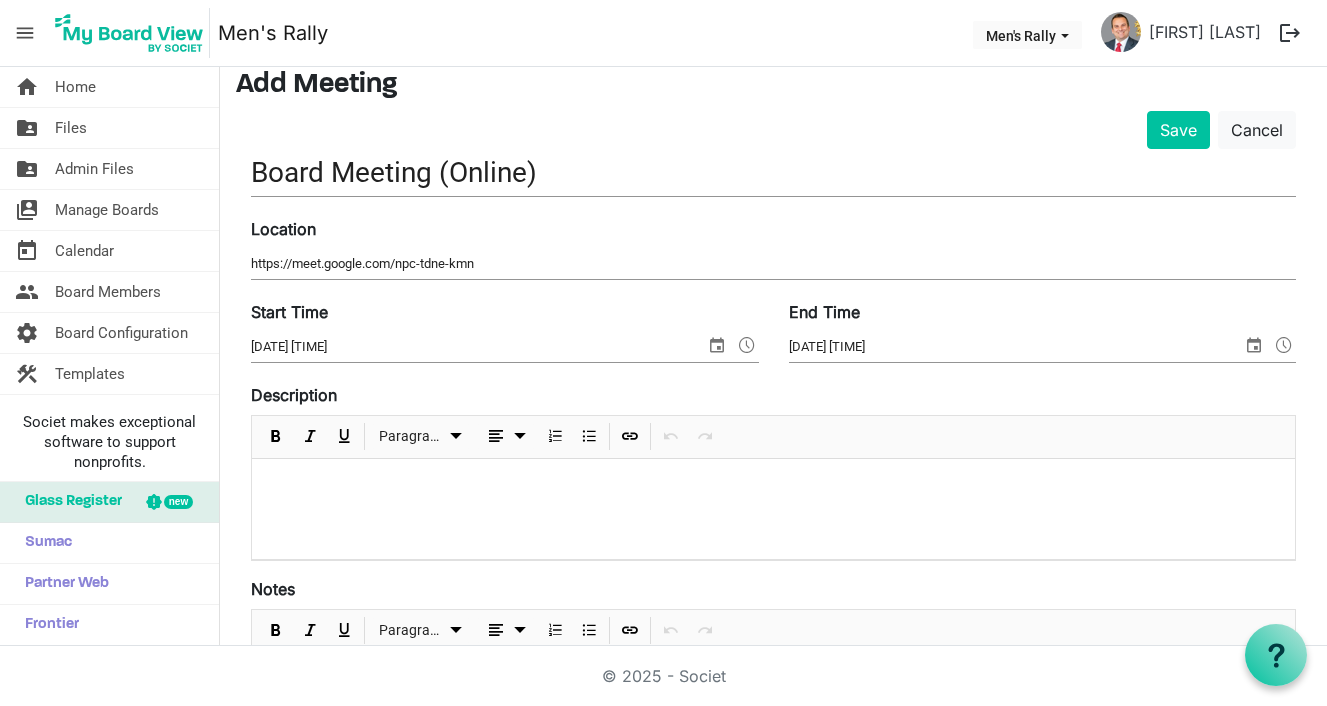 type 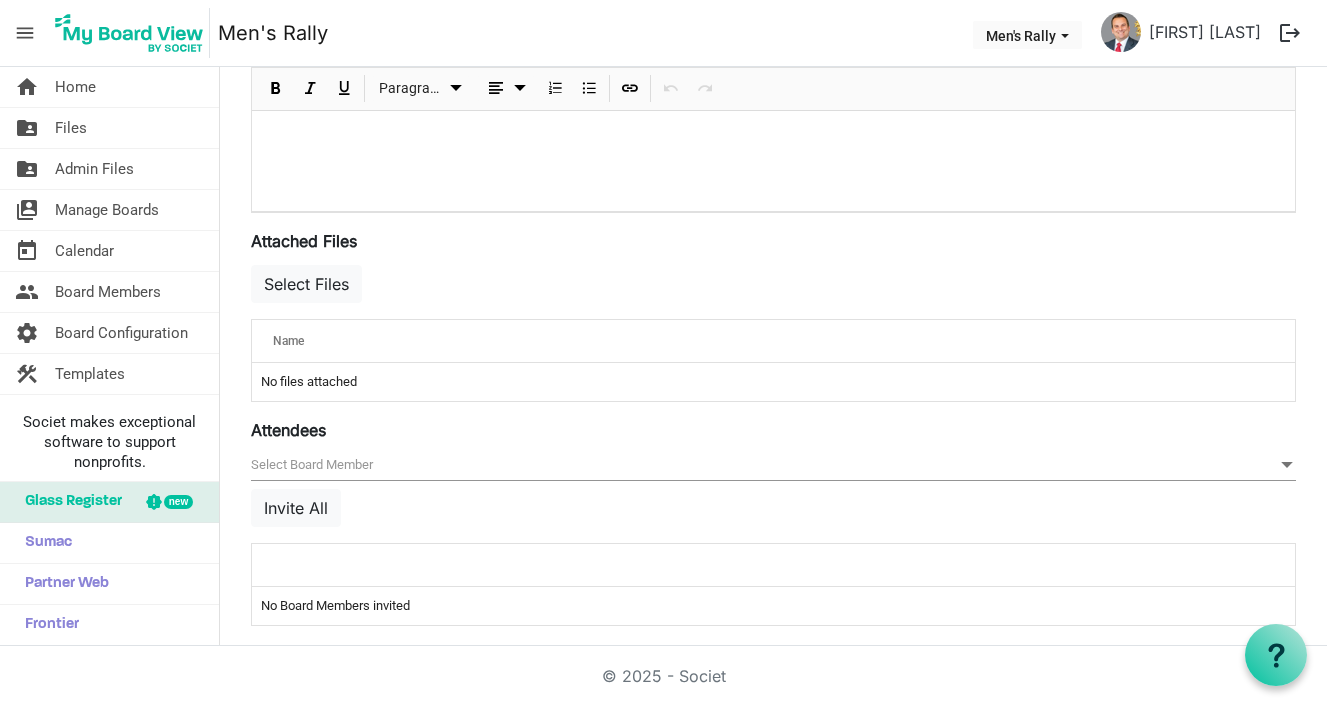 scroll, scrollTop: 632, scrollLeft: 0, axis: vertical 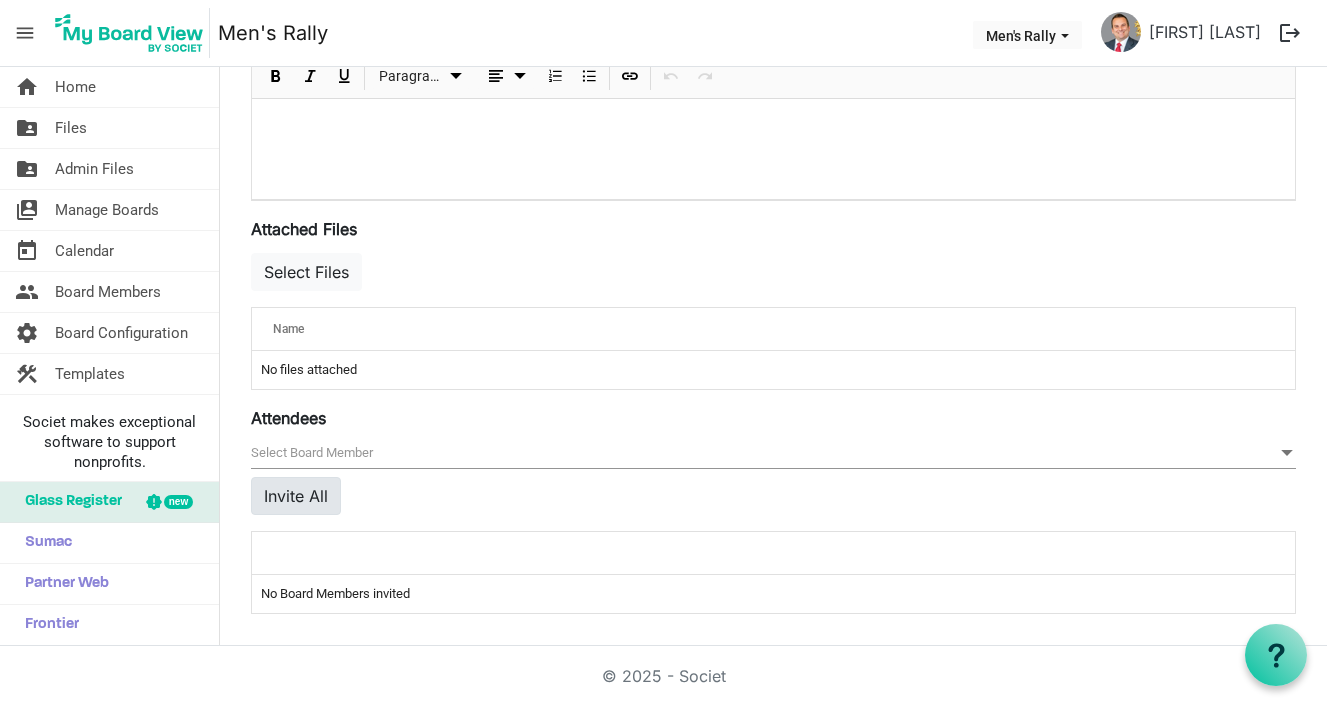 click on "Invite All" at bounding box center [296, 496] 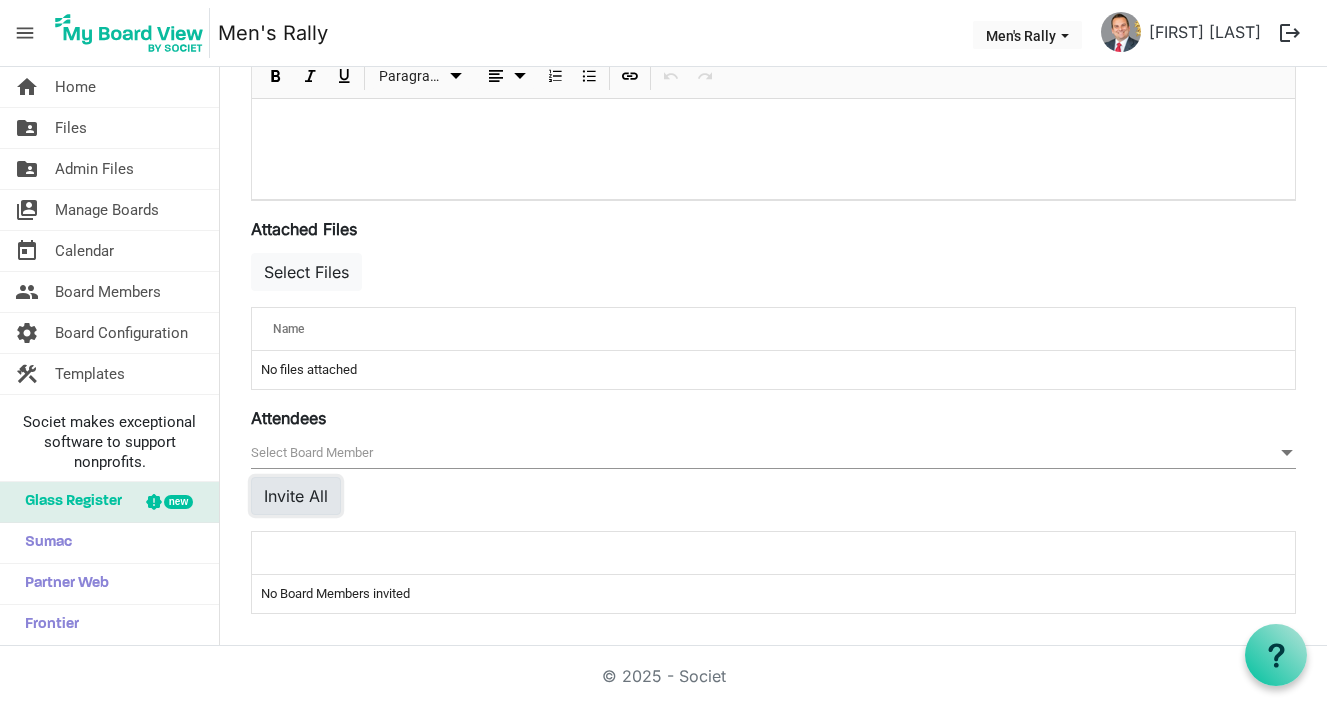 type 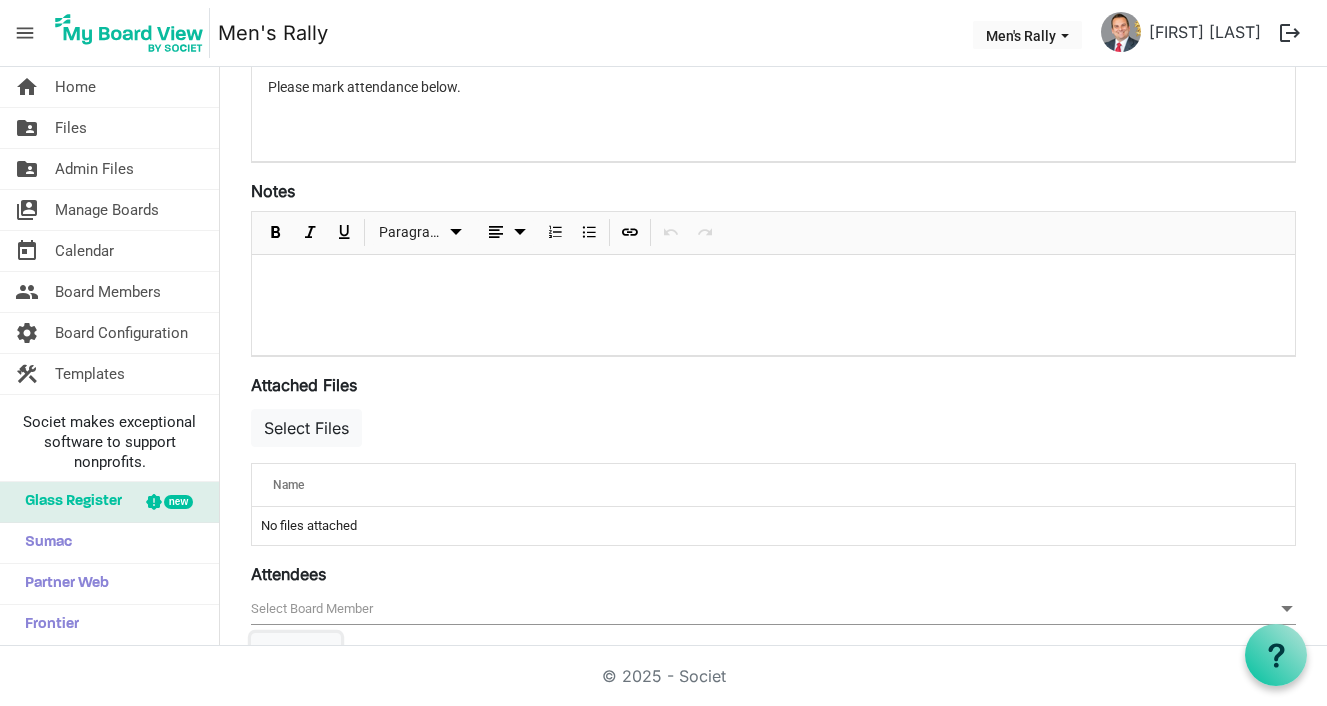 scroll, scrollTop: 471, scrollLeft: 0, axis: vertical 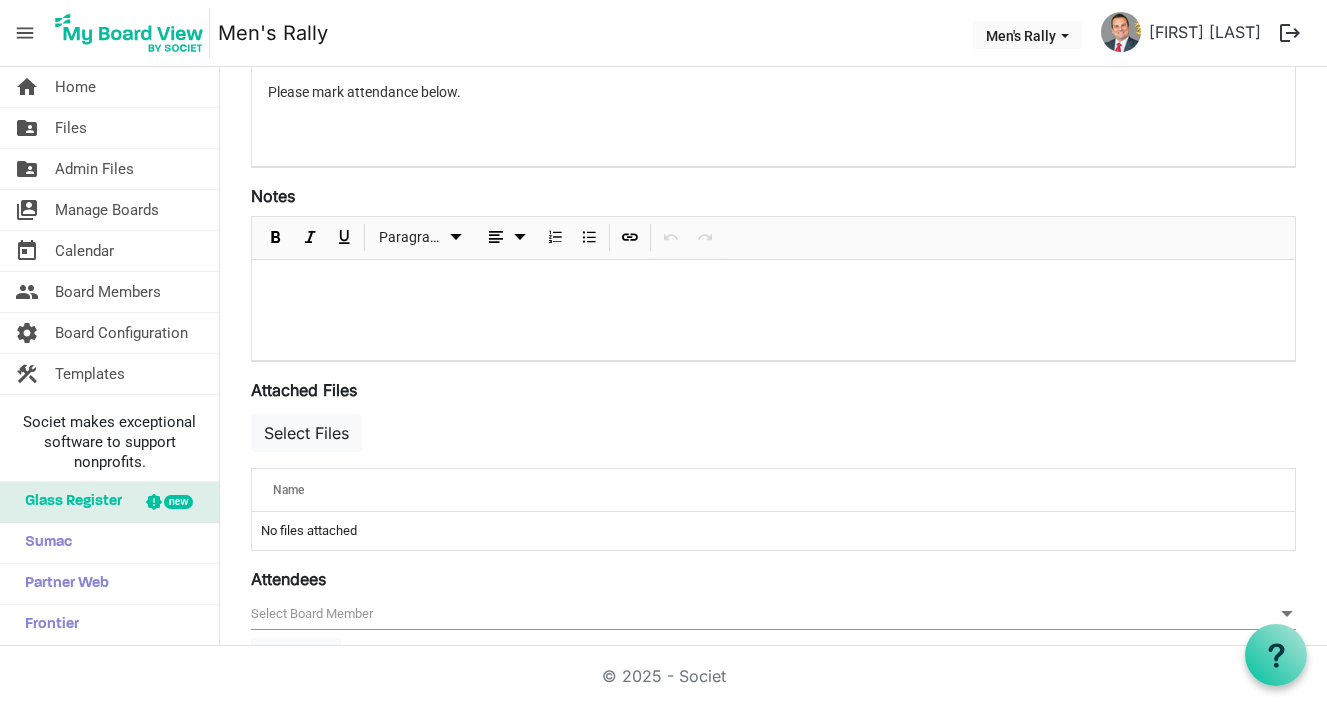 click at bounding box center (773, 286) 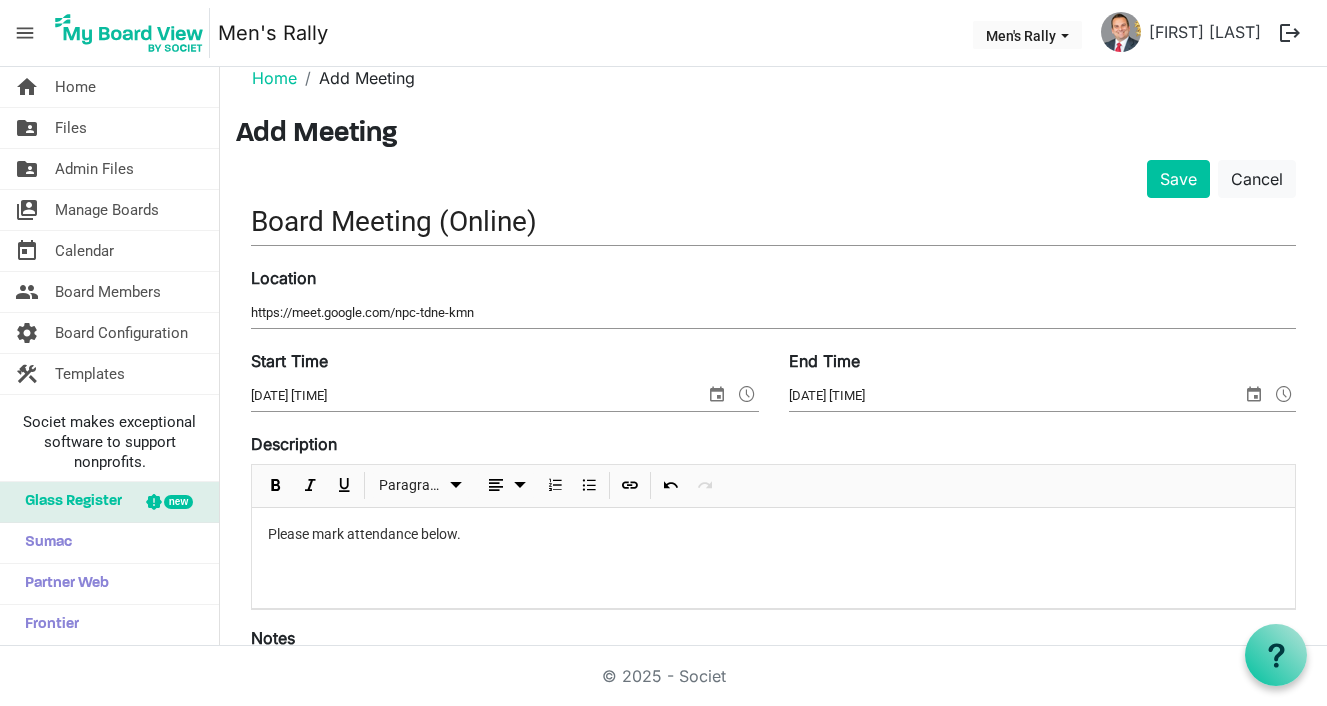 scroll, scrollTop: 0, scrollLeft: 0, axis: both 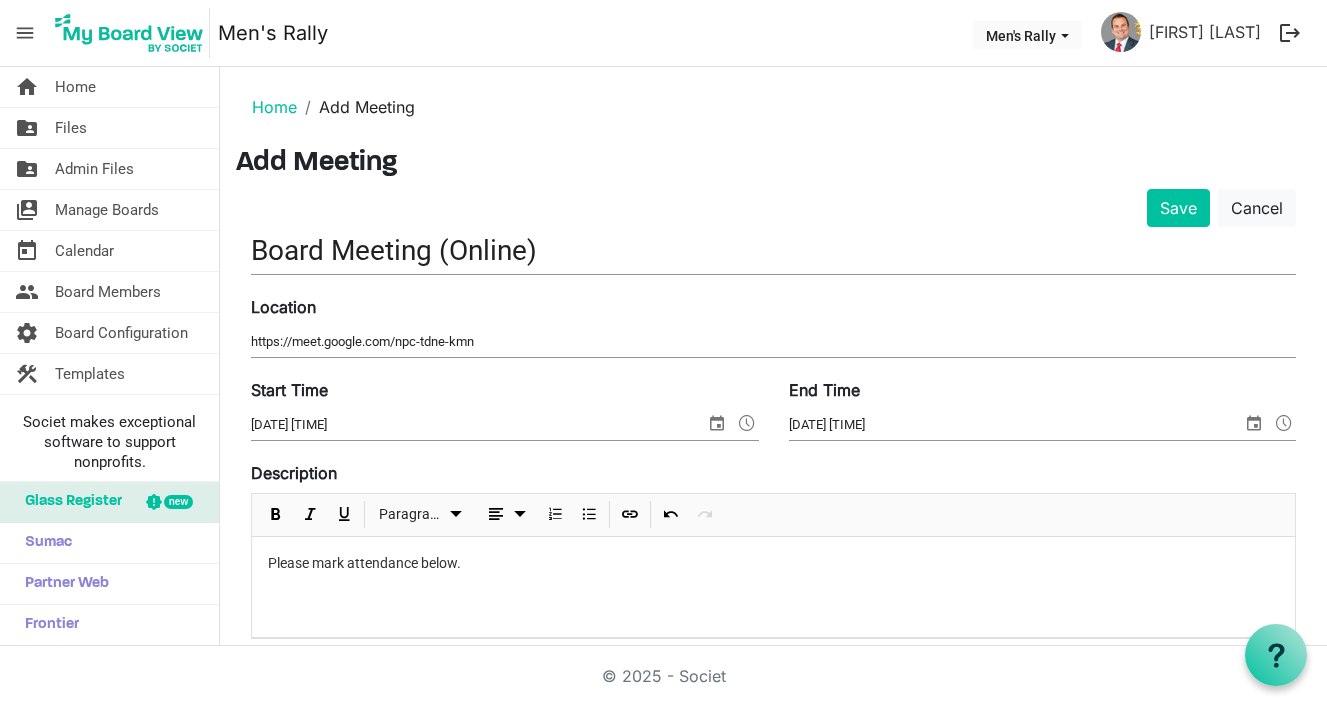 click on "Save
Cancel" at bounding box center [773, 208] 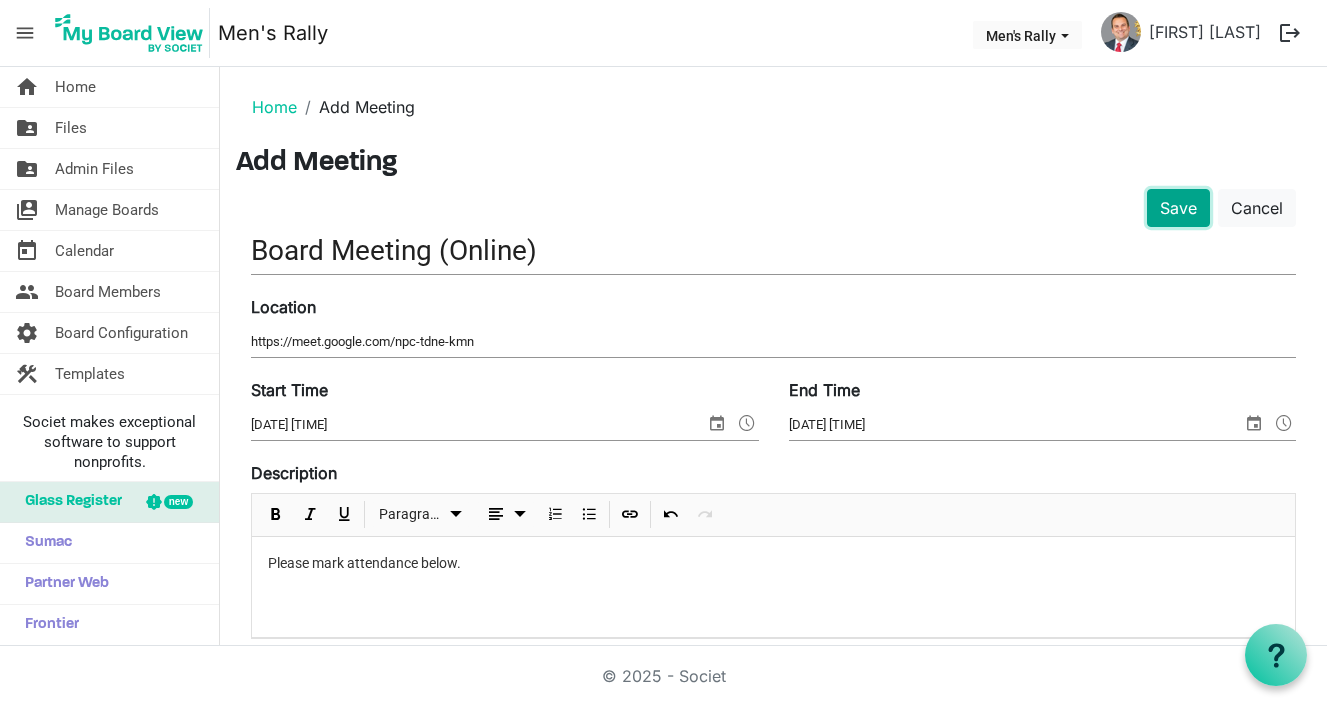 click on "Save" at bounding box center [1178, 208] 